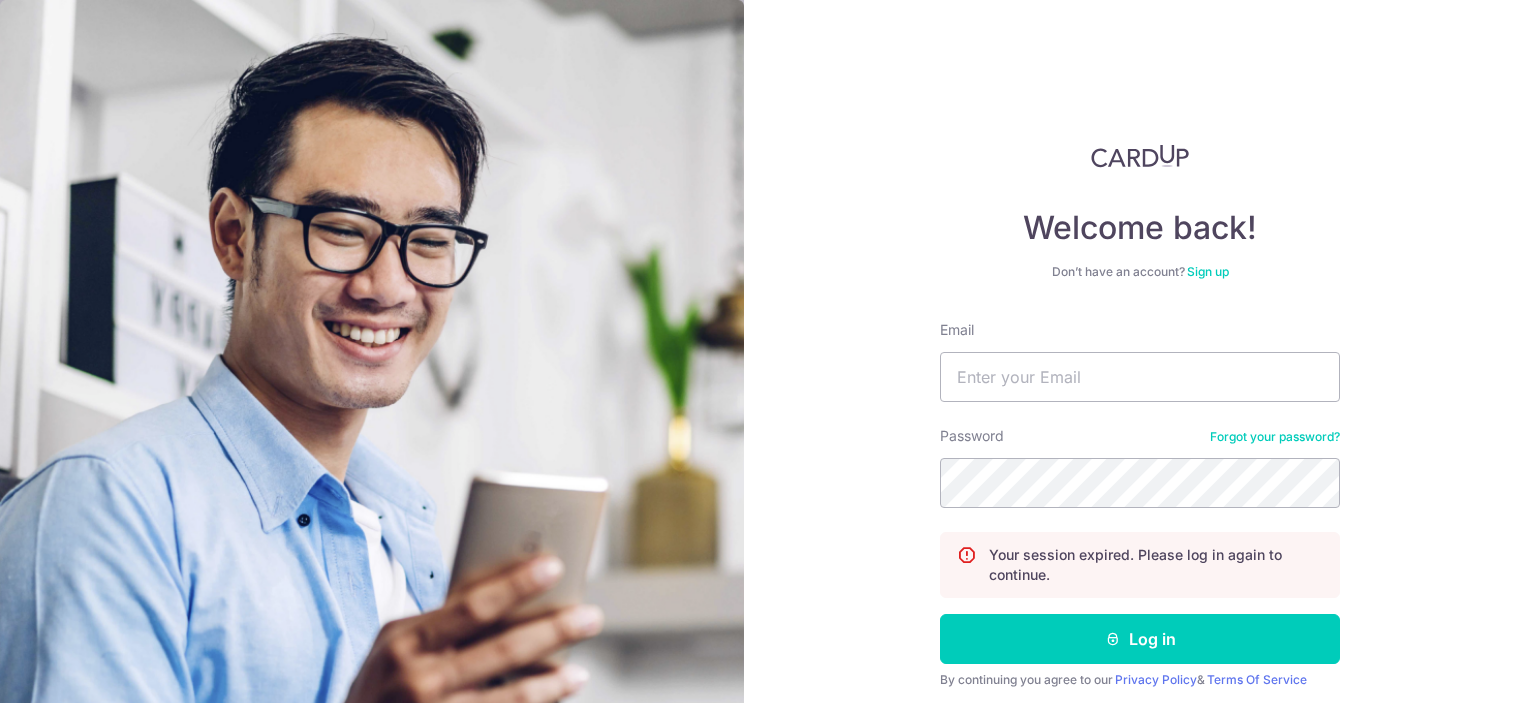 scroll, scrollTop: 0, scrollLeft: 0, axis: both 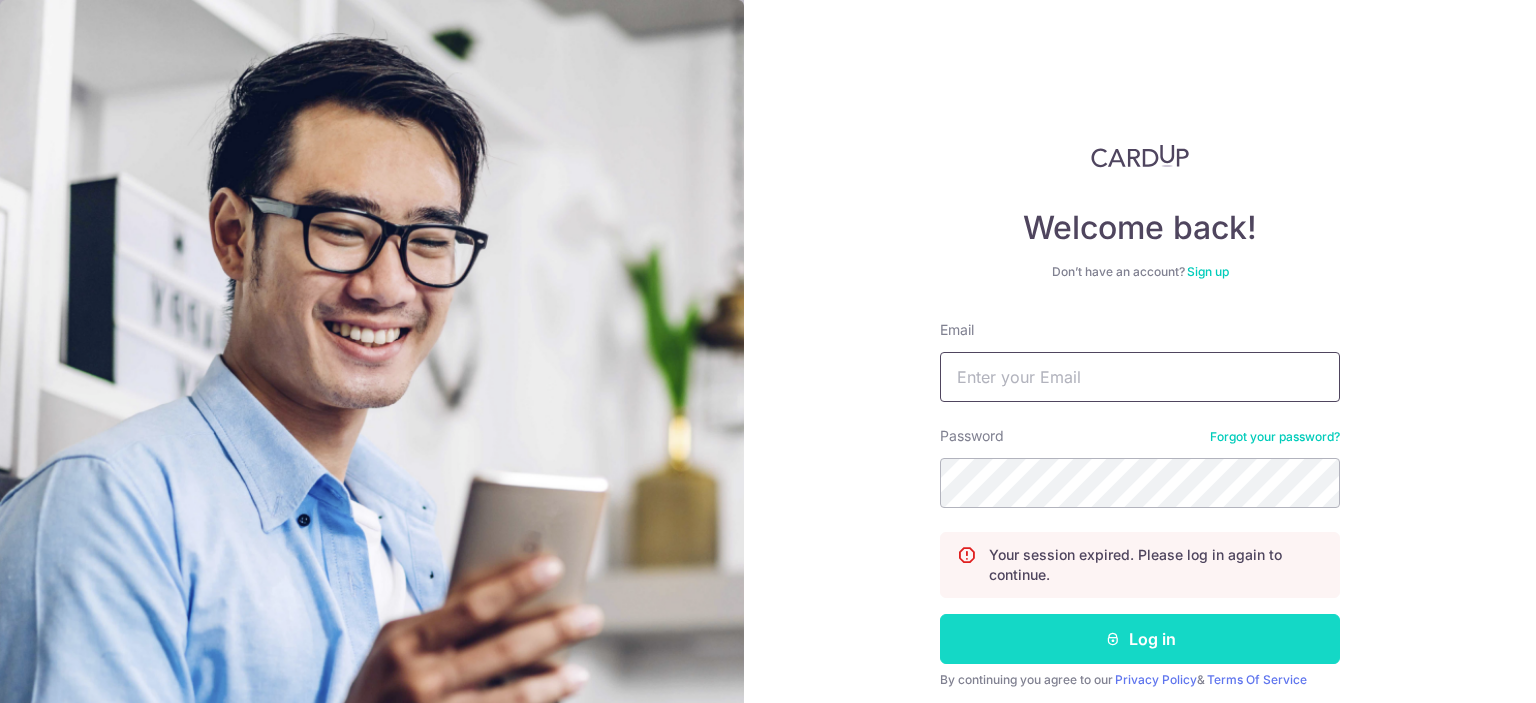 type on "[USERNAME]@[DOMAIN]" 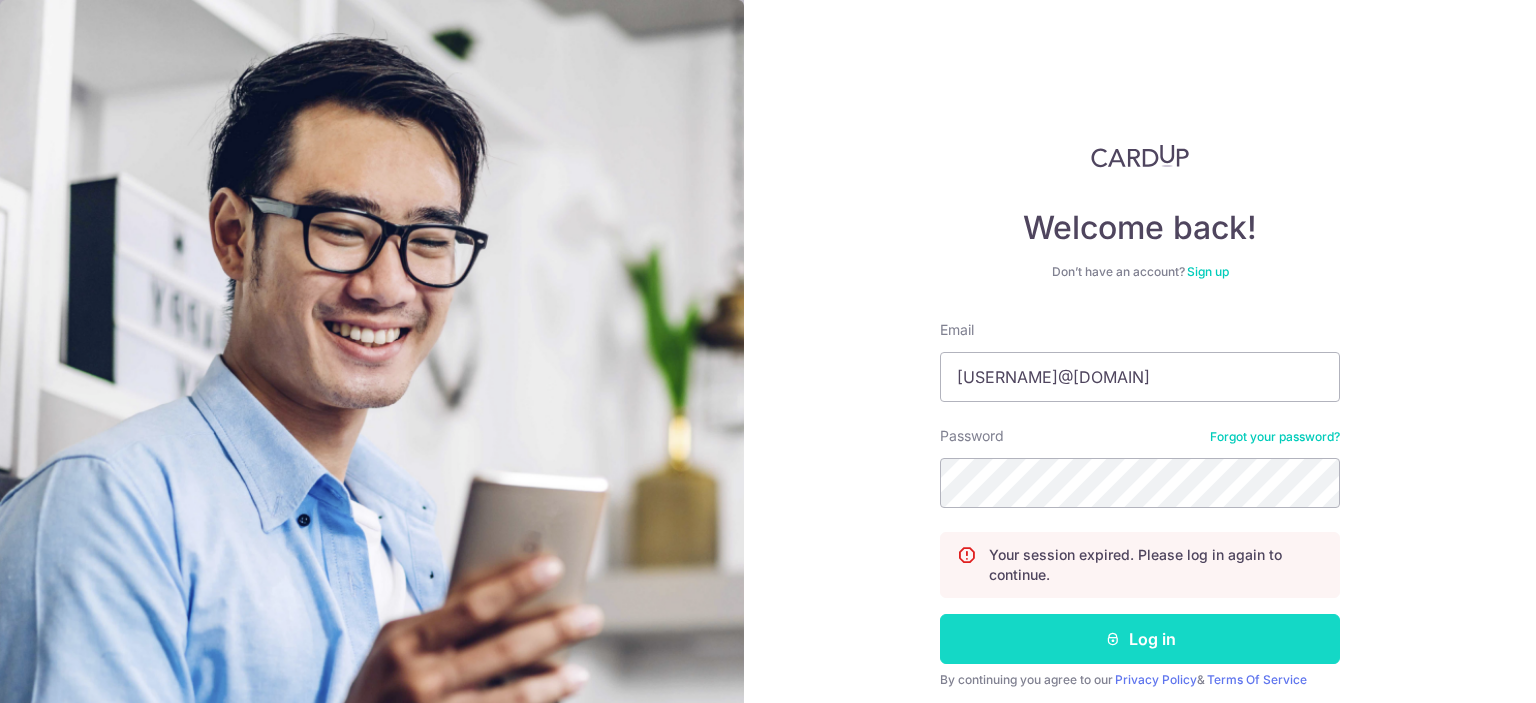 click on "Log in" at bounding box center (1140, 639) 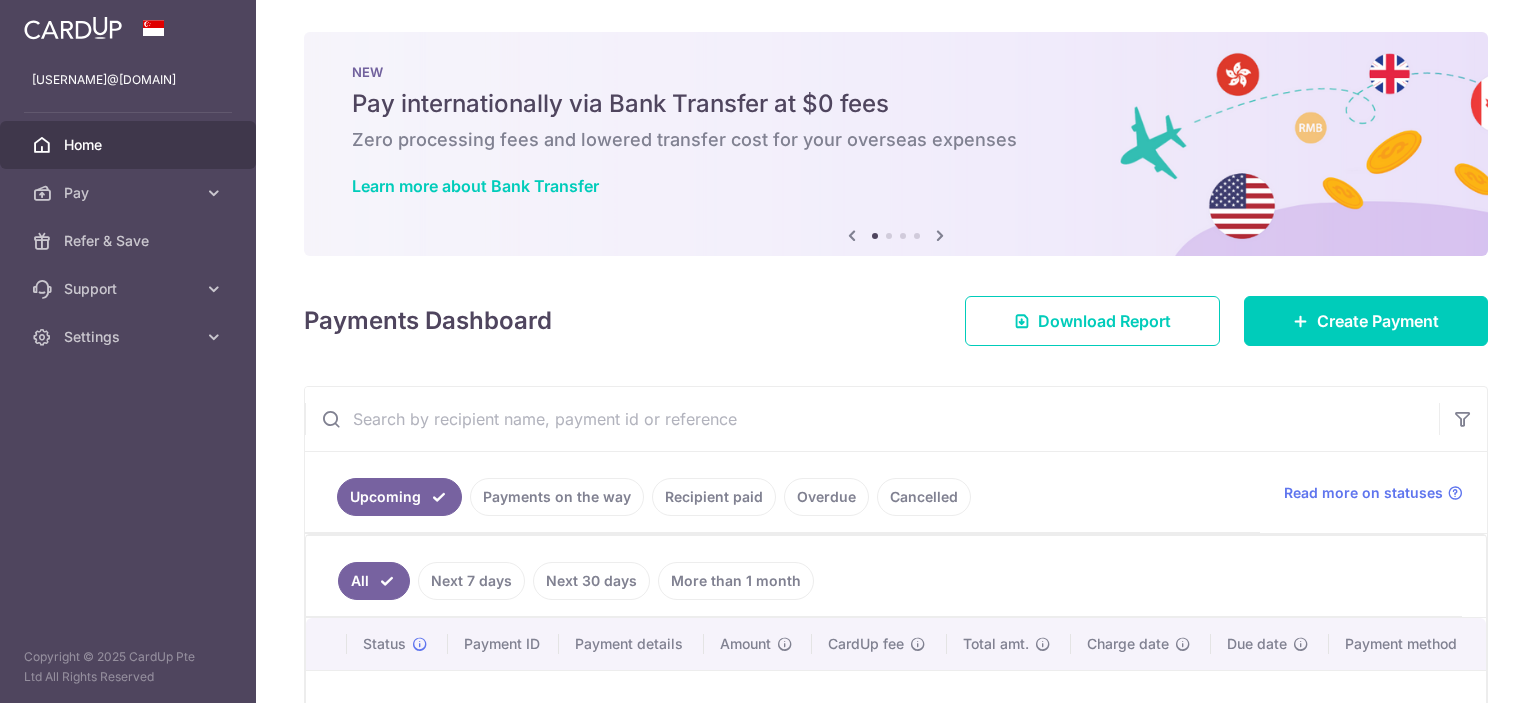 scroll, scrollTop: 0, scrollLeft: 0, axis: both 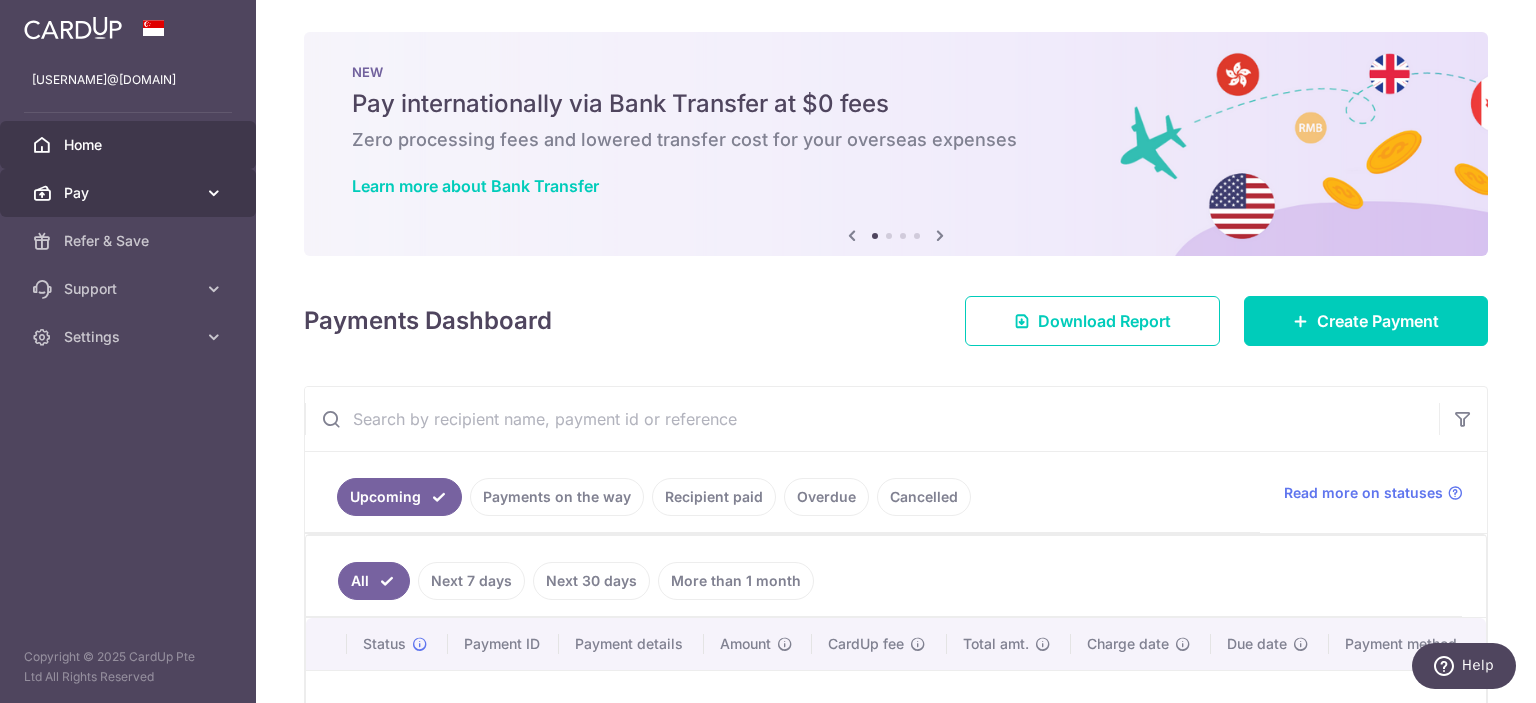 click on "Pay" at bounding box center [128, 193] 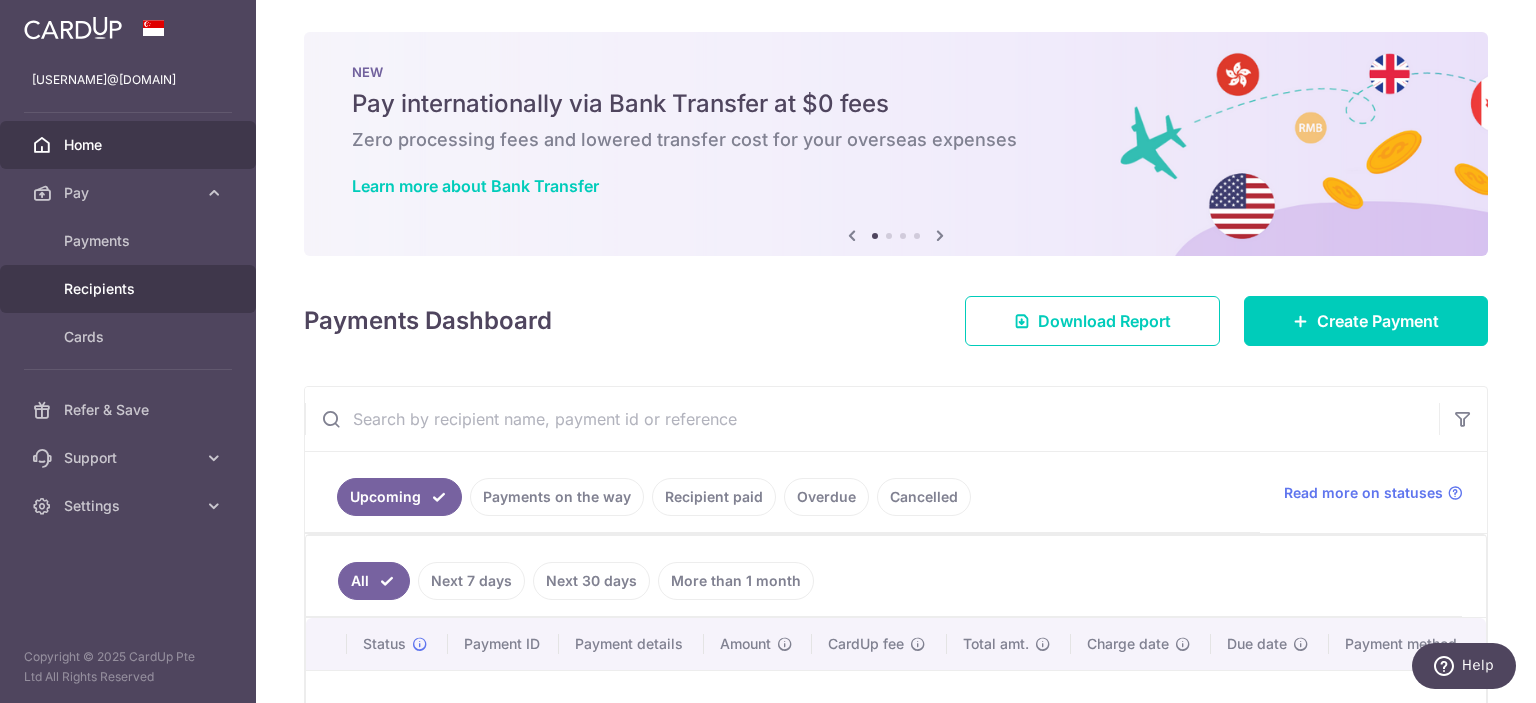 click on "Recipients" at bounding box center (130, 289) 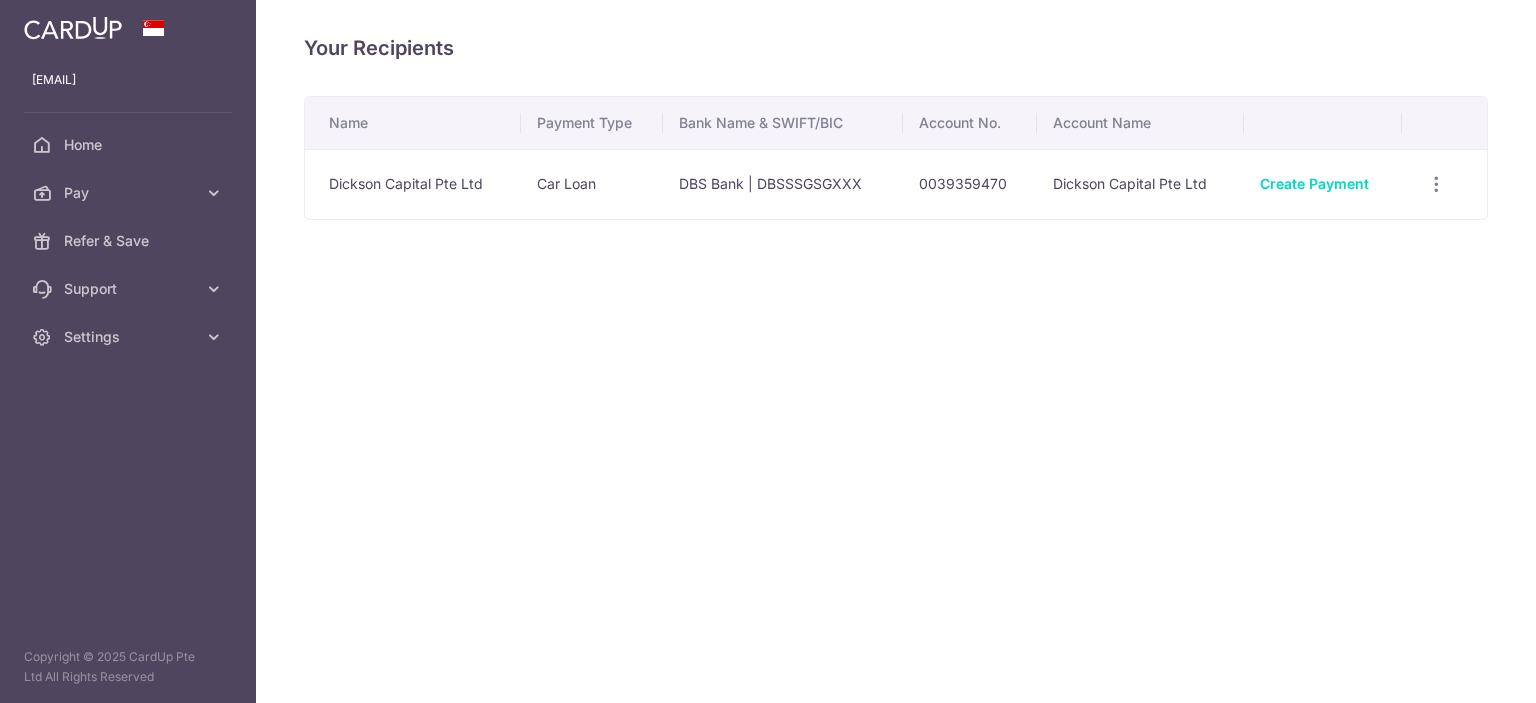 scroll, scrollTop: 0, scrollLeft: 0, axis: both 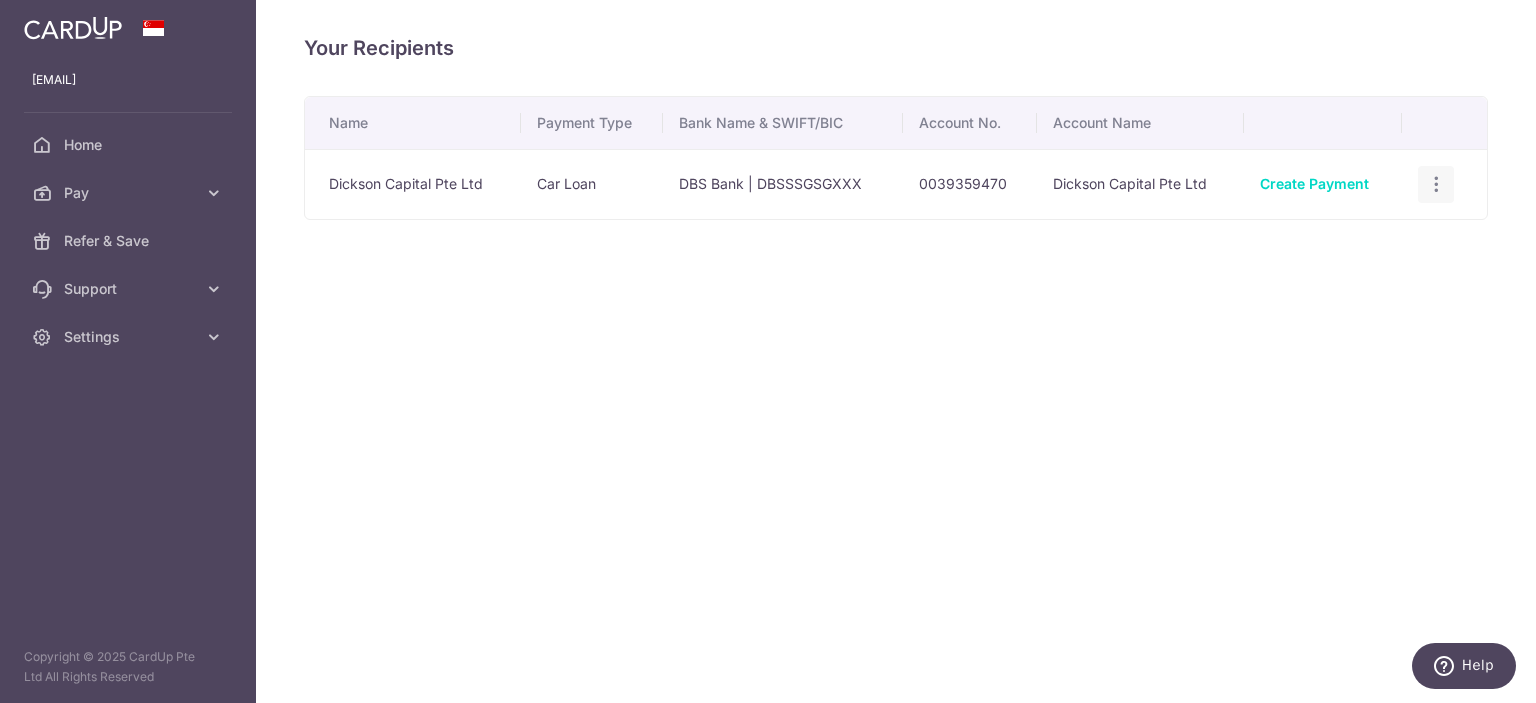 click on "View/Edit
Linked Payments" at bounding box center [1436, 184] 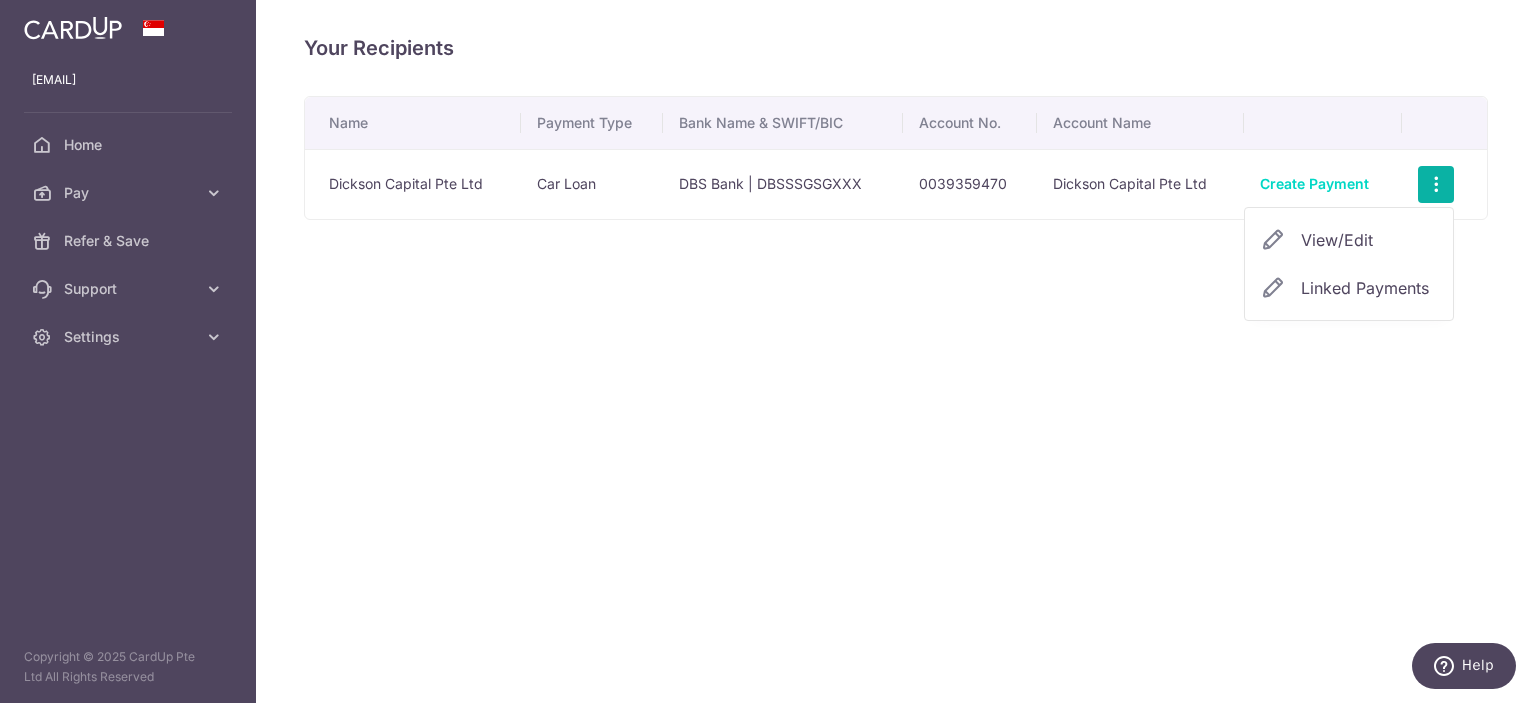 click on "View/Edit" at bounding box center (1349, 240) 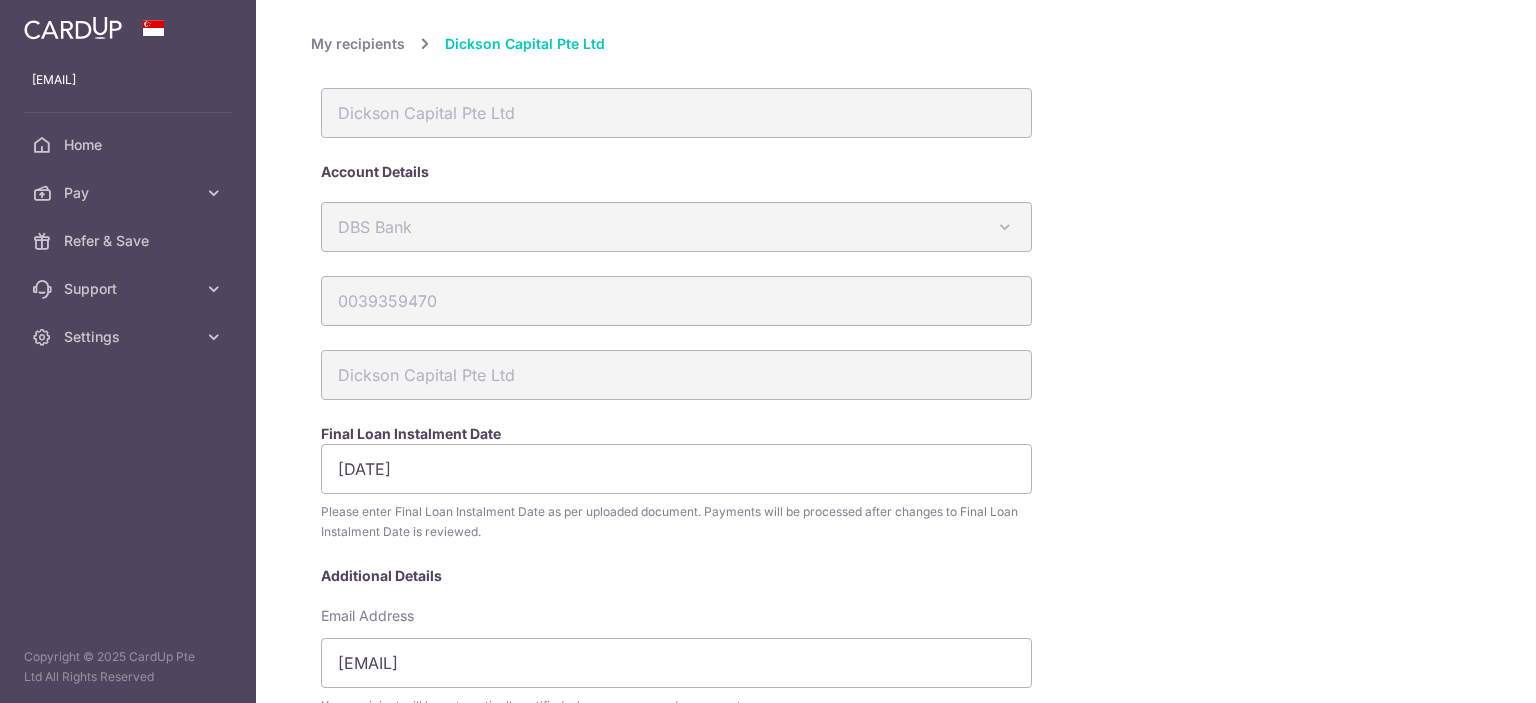 scroll, scrollTop: 0, scrollLeft: 0, axis: both 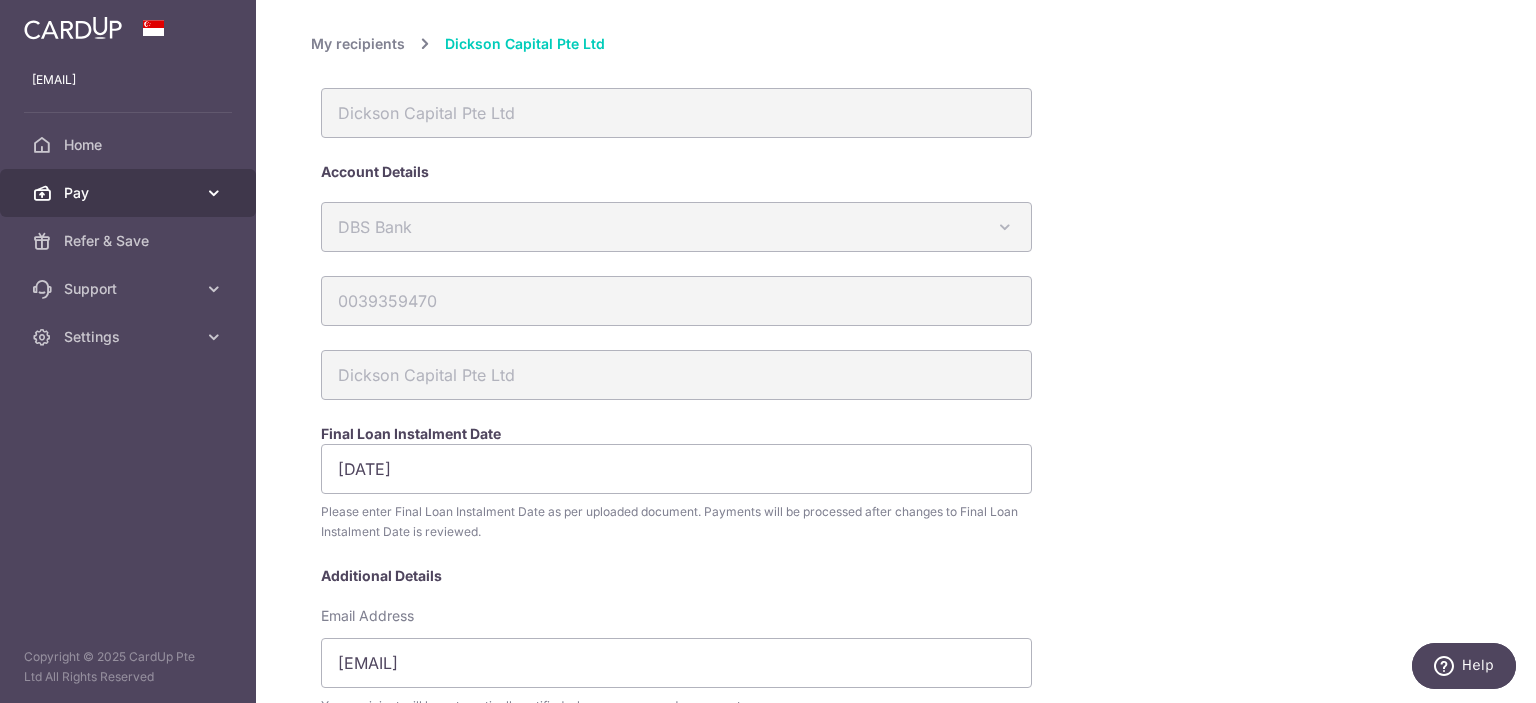 click on "Pay" at bounding box center [128, 193] 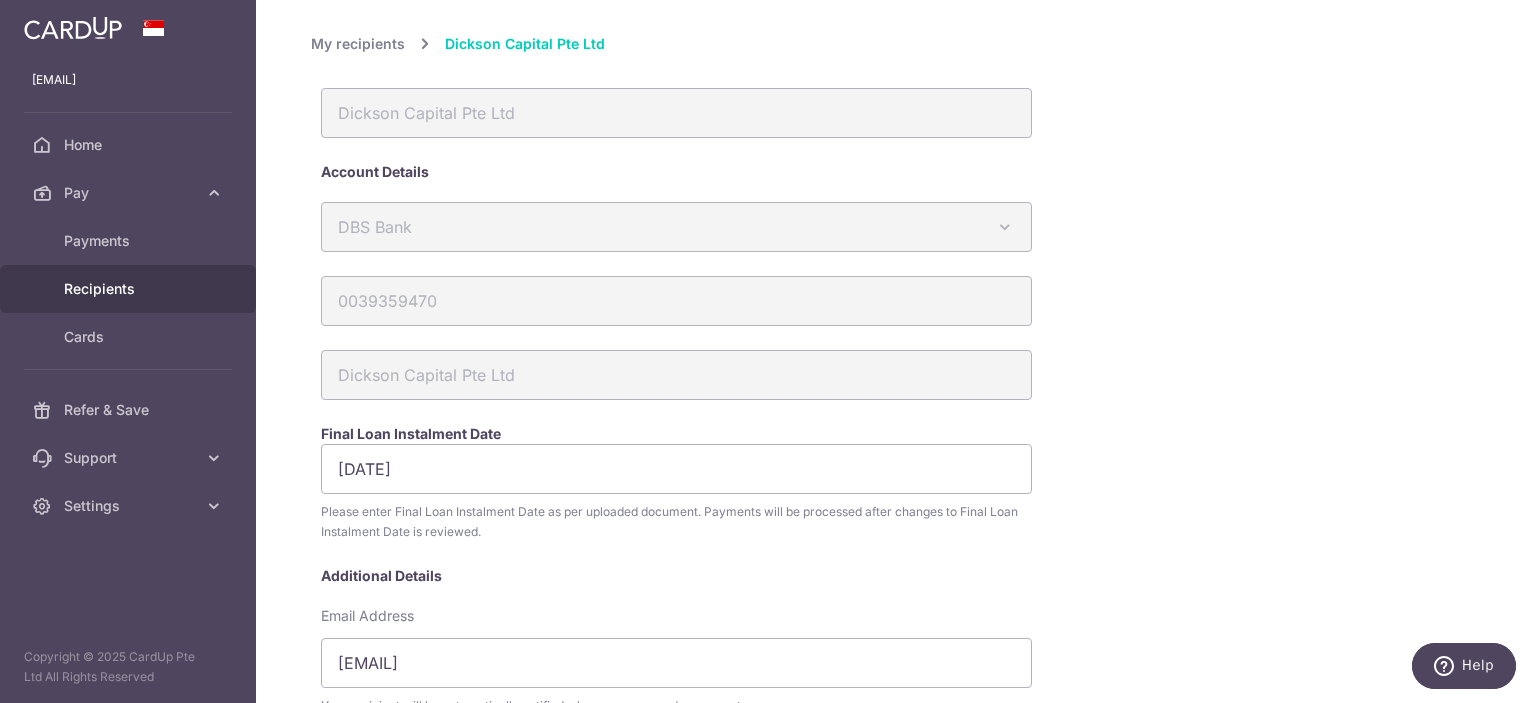 click on "Recipients" at bounding box center (130, 289) 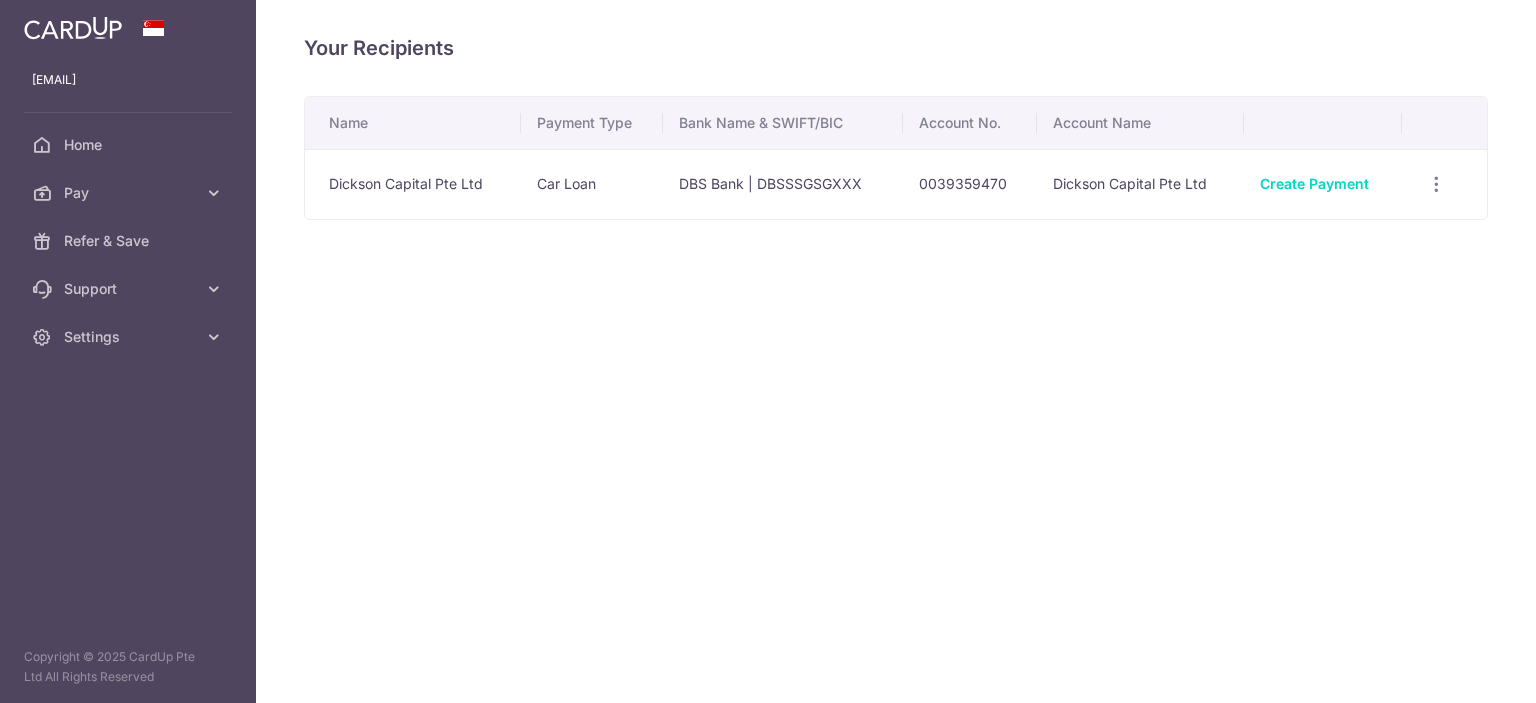 scroll, scrollTop: 0, scrollLeft: 0, axis: both 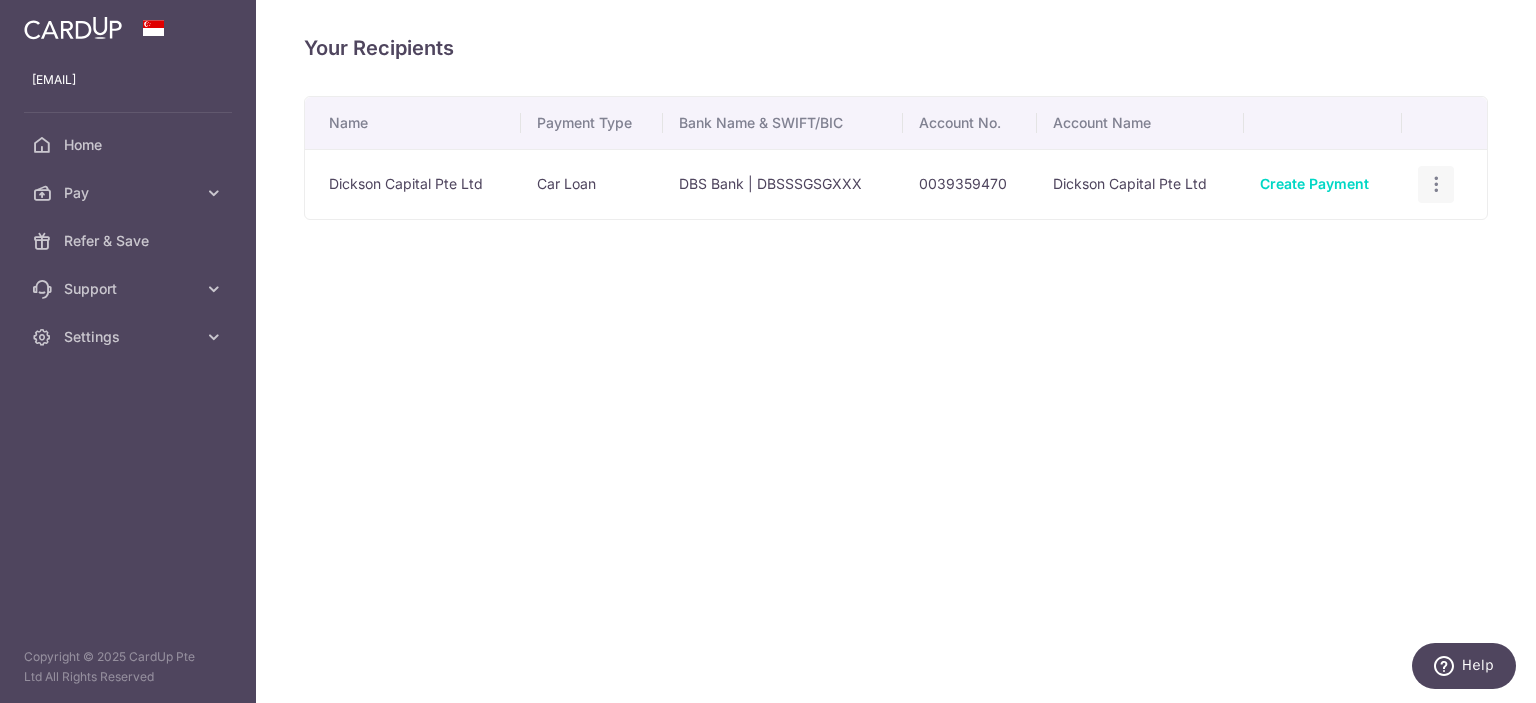click at bounding box center (1436, 184) 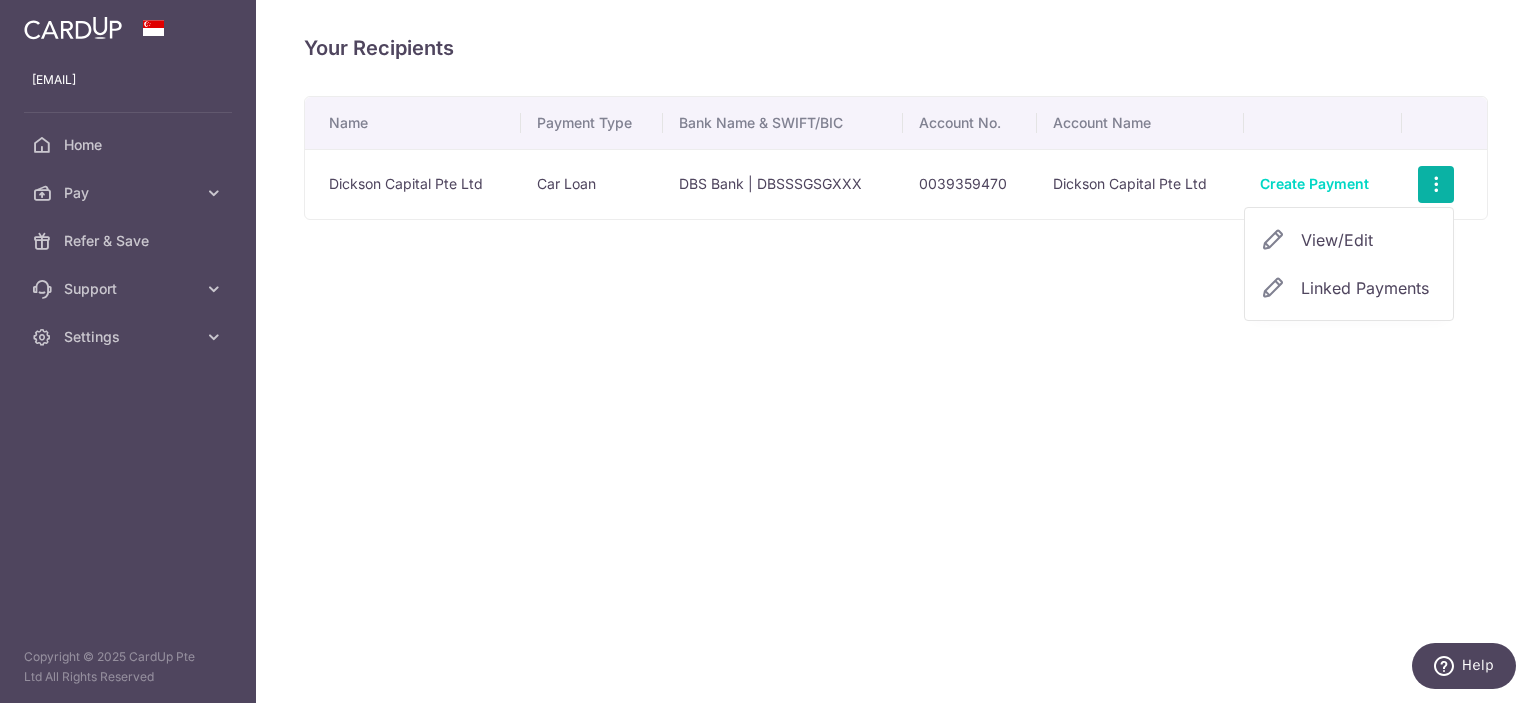 click on "View/Edit" at bounding box center [1369, 240] 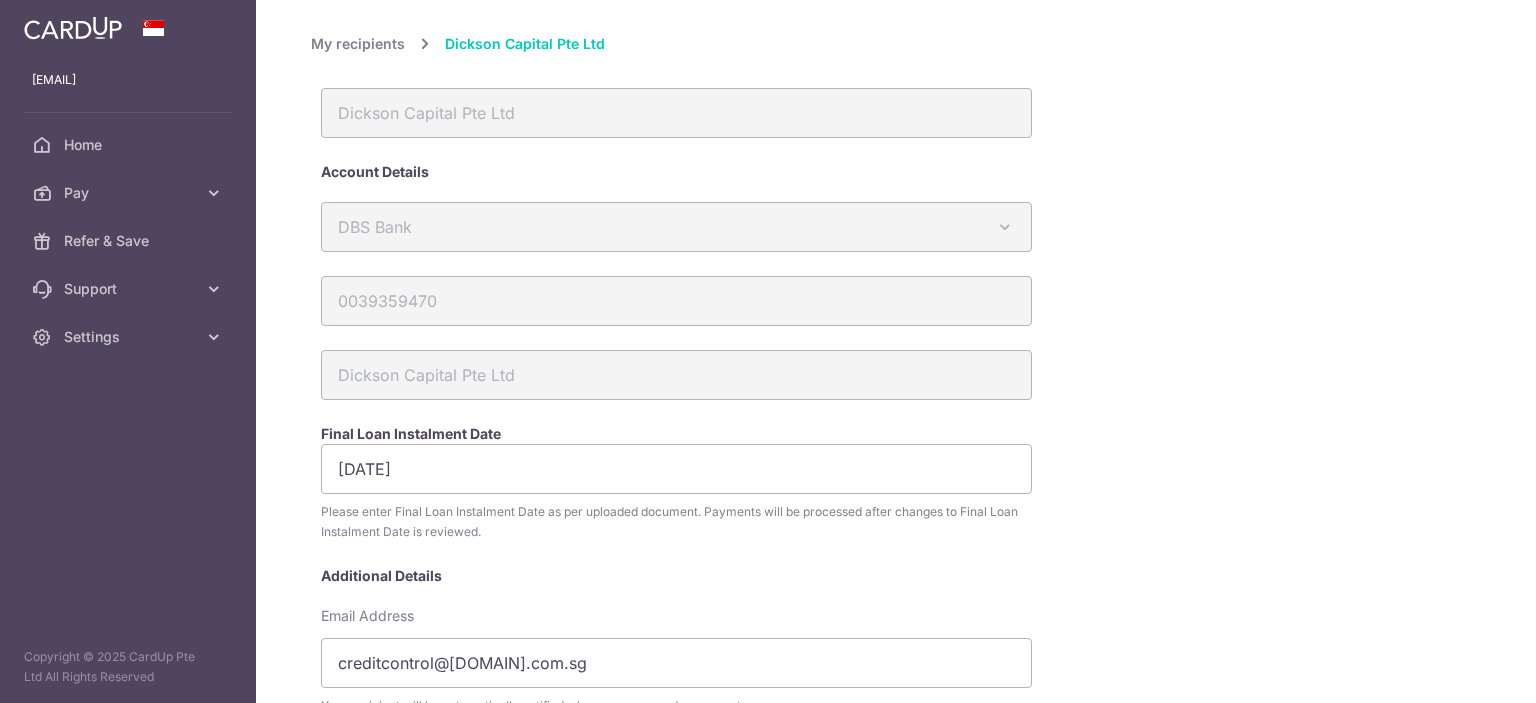 scroll, scrollTop: 0, scrollLeft: 0, axis: both 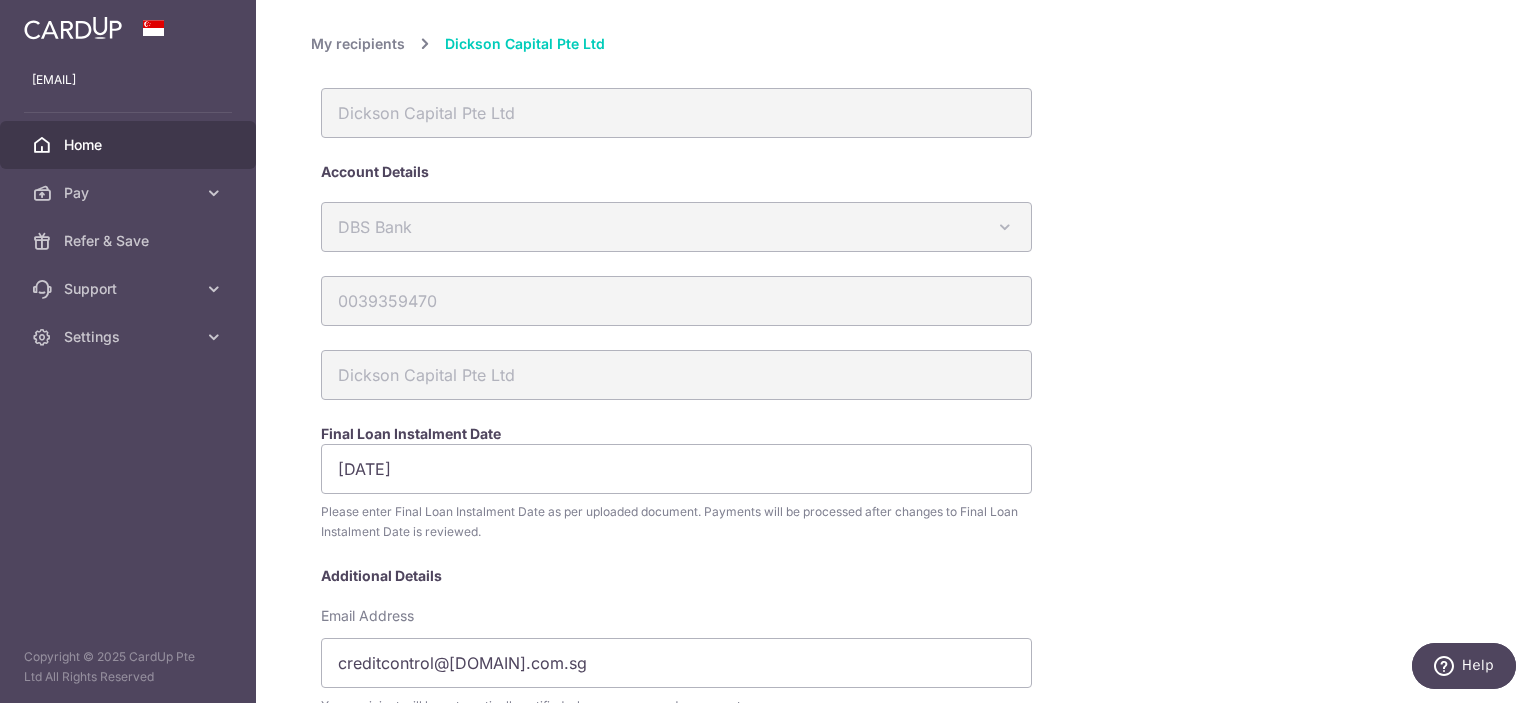 click on "Home" at bounding box center [130, 145] 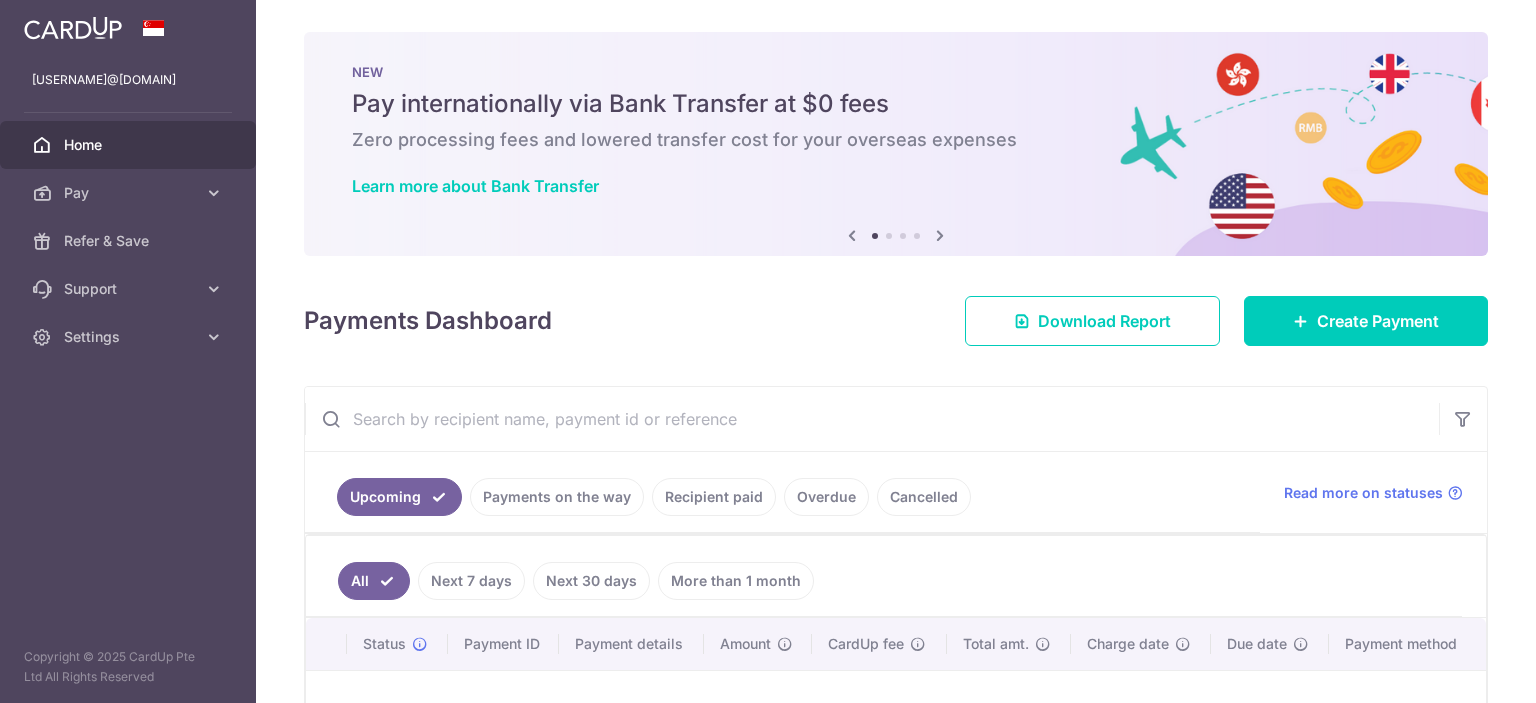 scroll, scrollTop: 0, scrollLeft: 0, axis: both 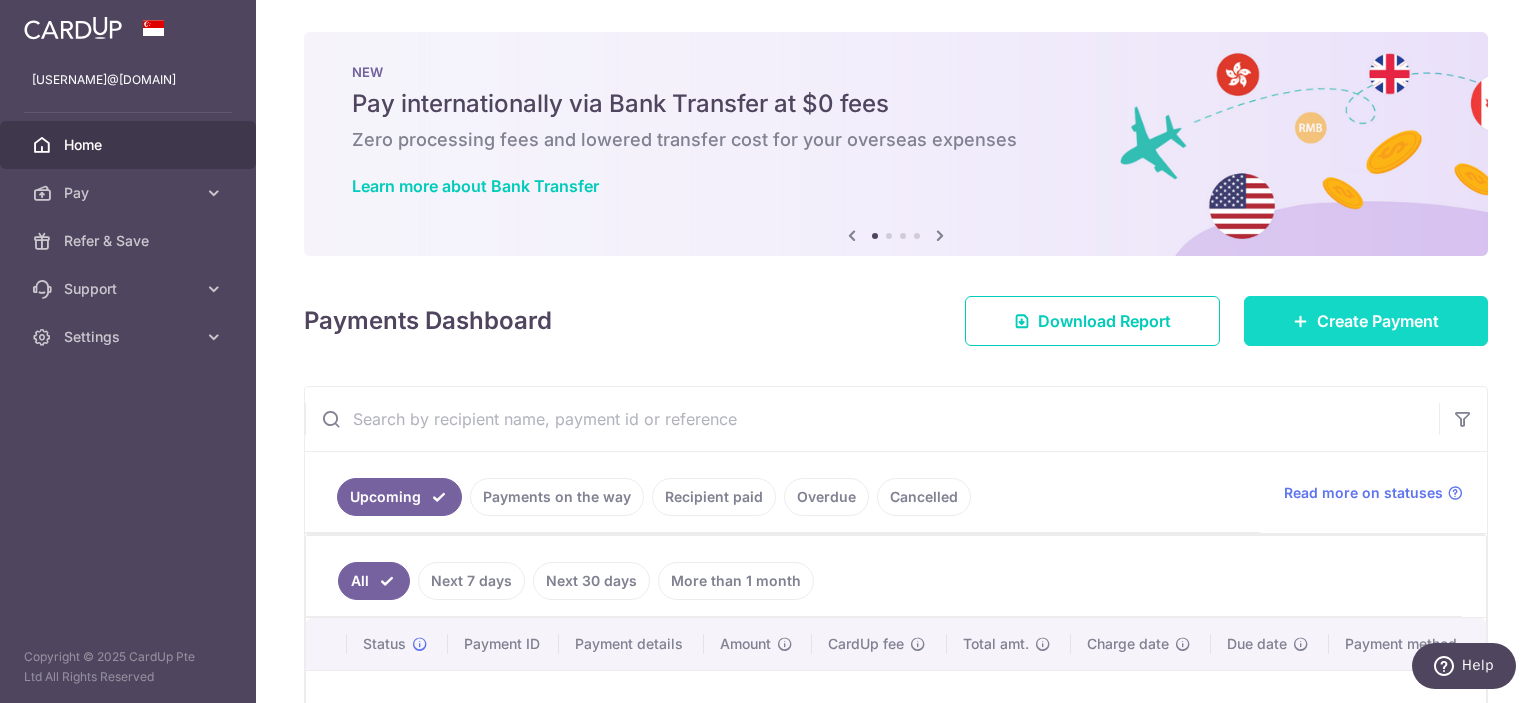 click on "Create Payment" at bounding box center (1366, 321) 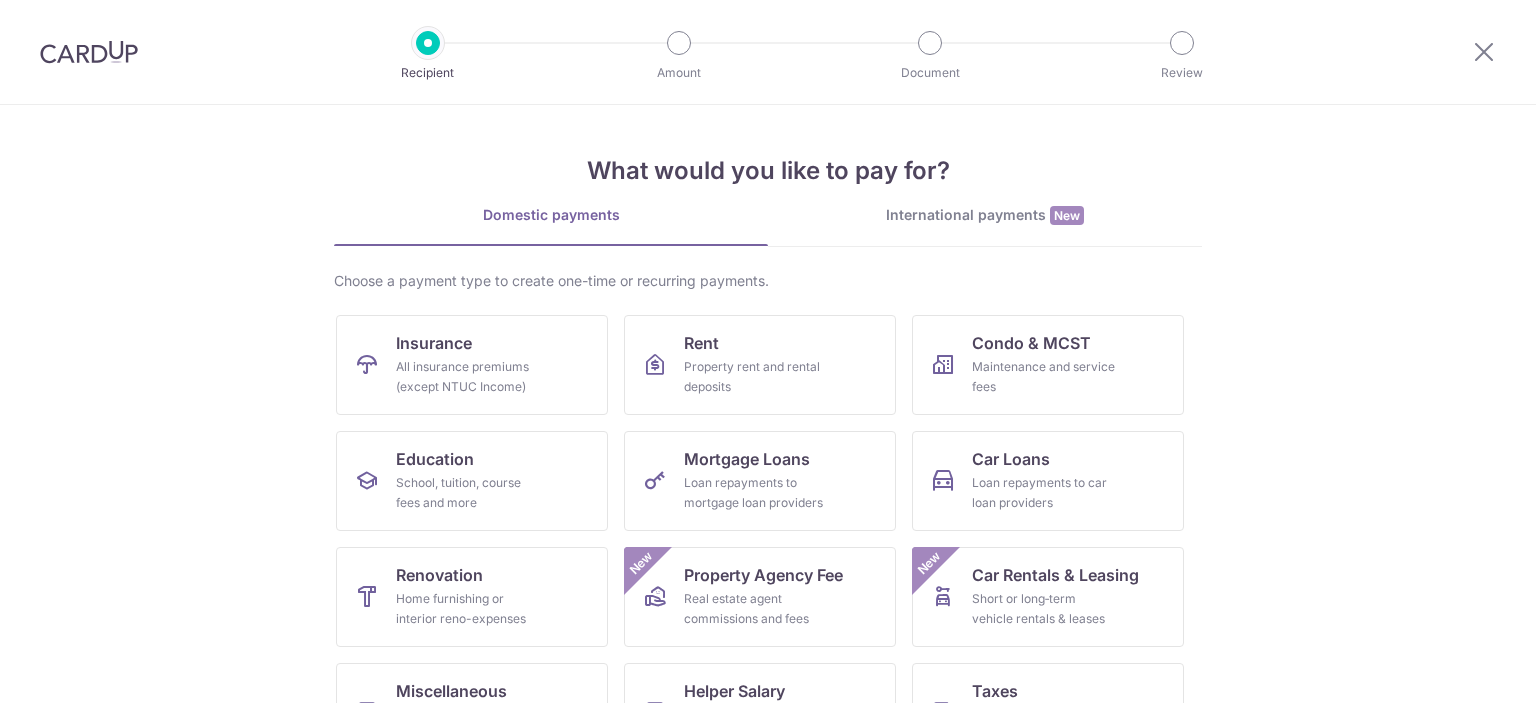 scroll, scrollTop: 0, scrollLeft: 0, axis: both 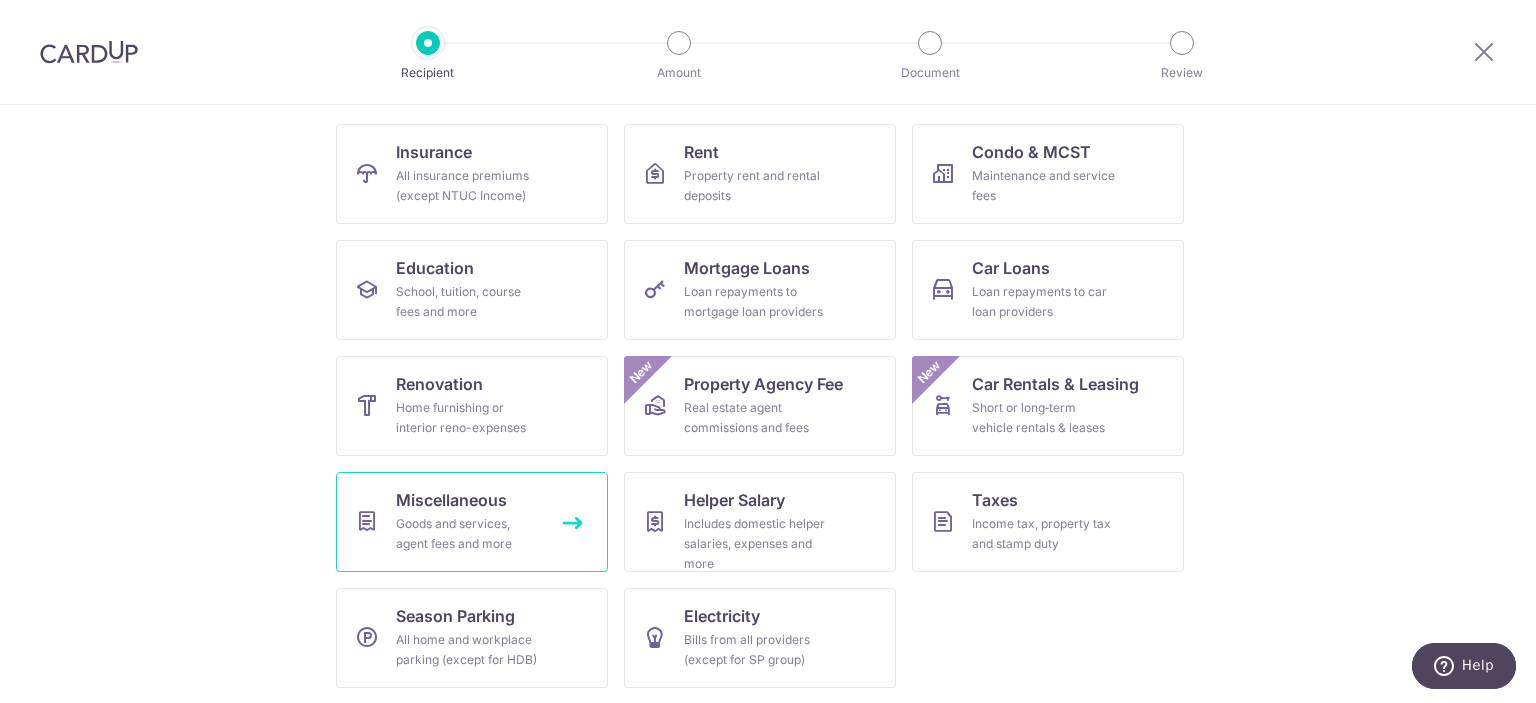 click on "Miscellaneous" at bounding box center [451, 500] 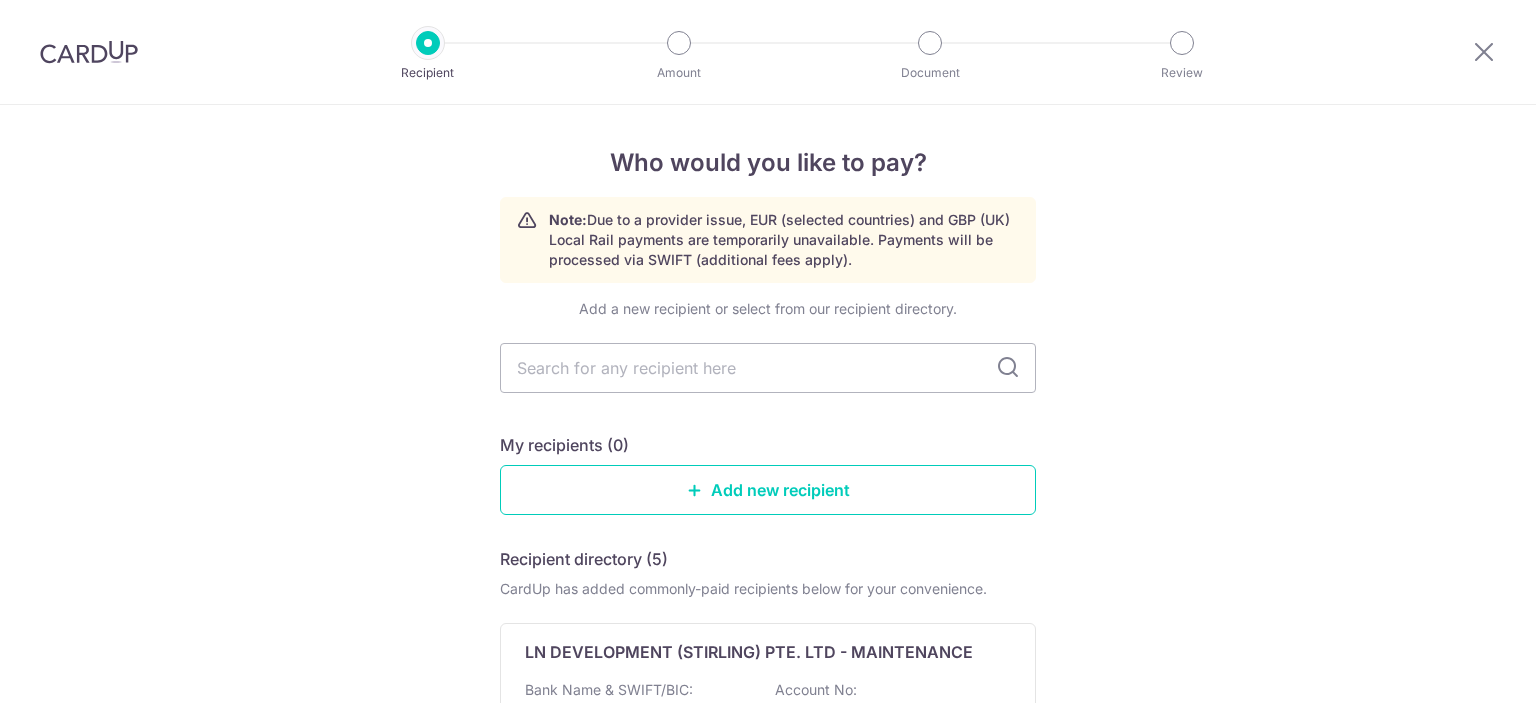 scroll, scrollTop: 0, scrollLeft: 0, axis: both 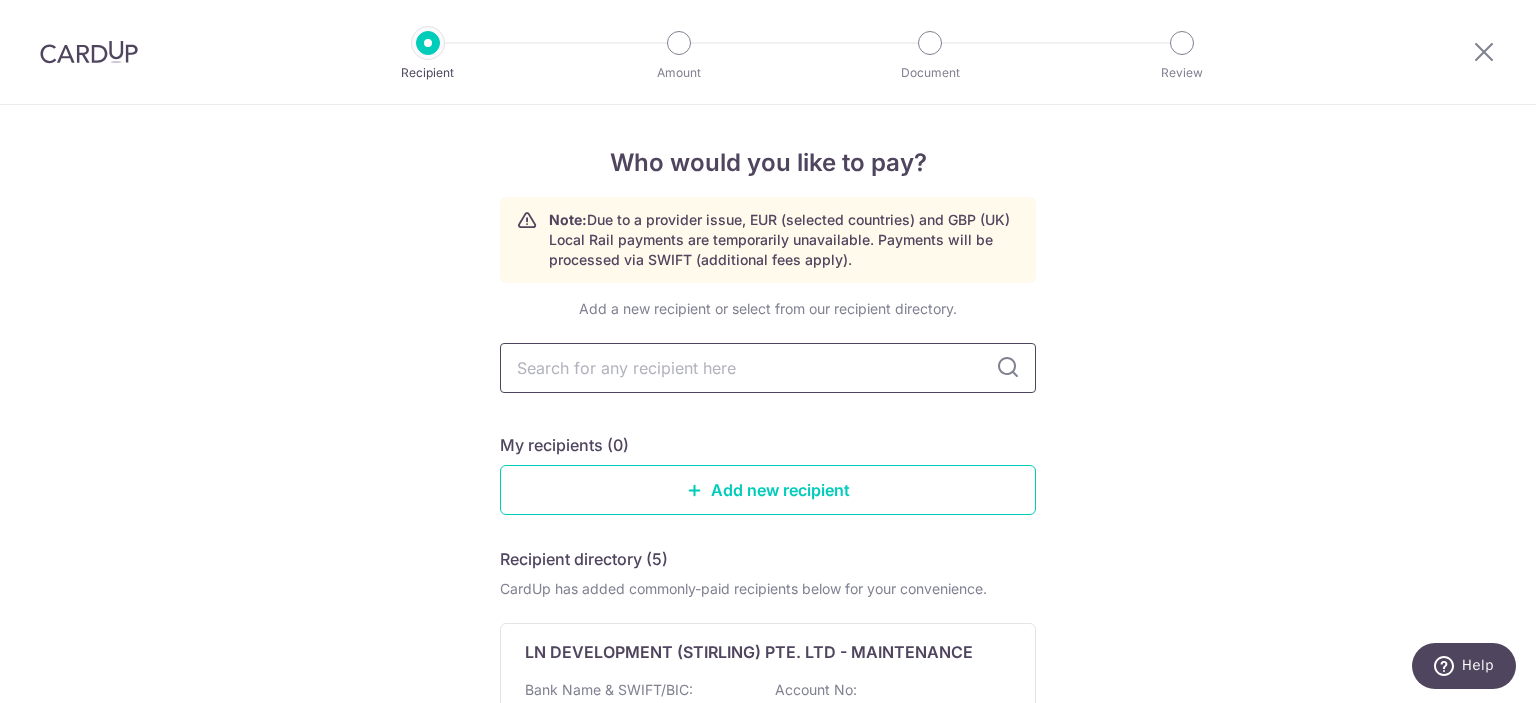 click at bounding box center (768, 368) 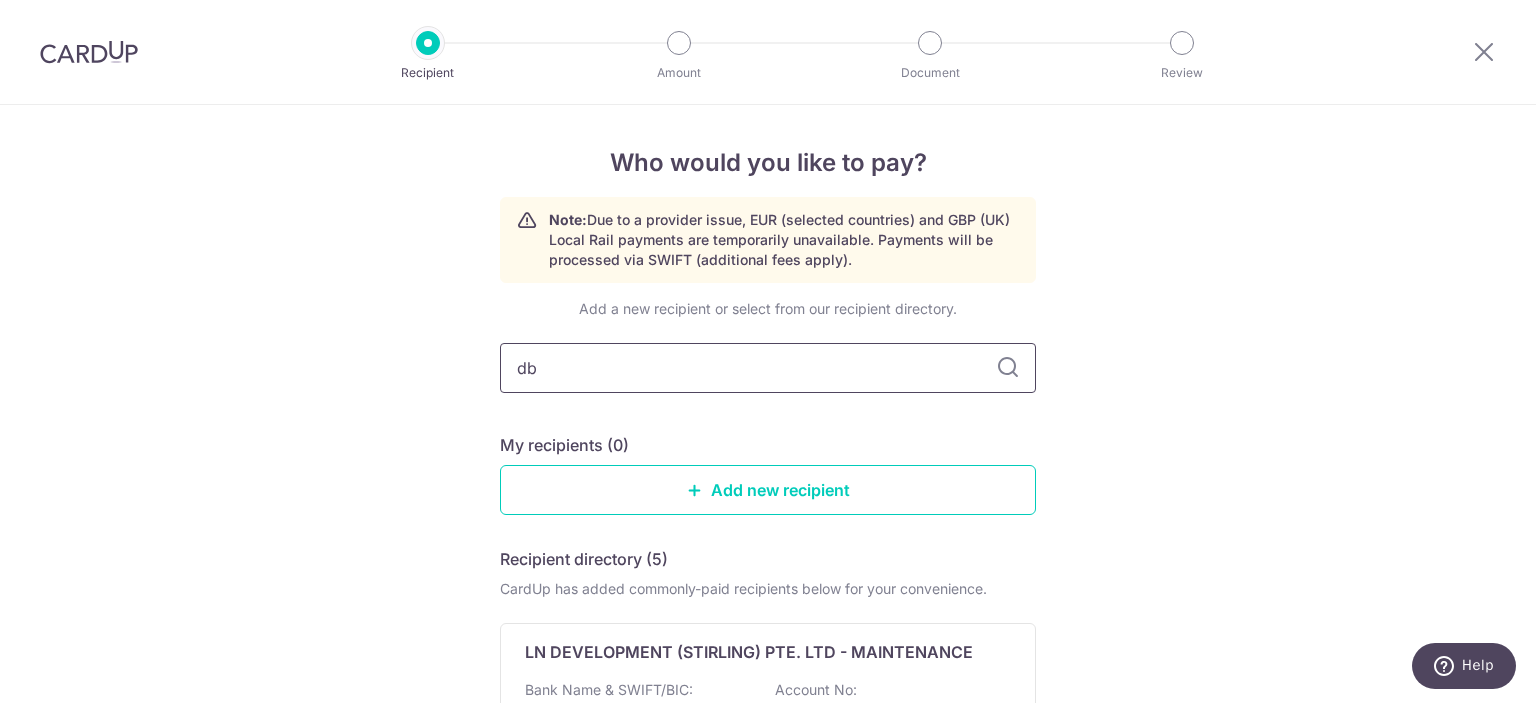 type on "dbs" 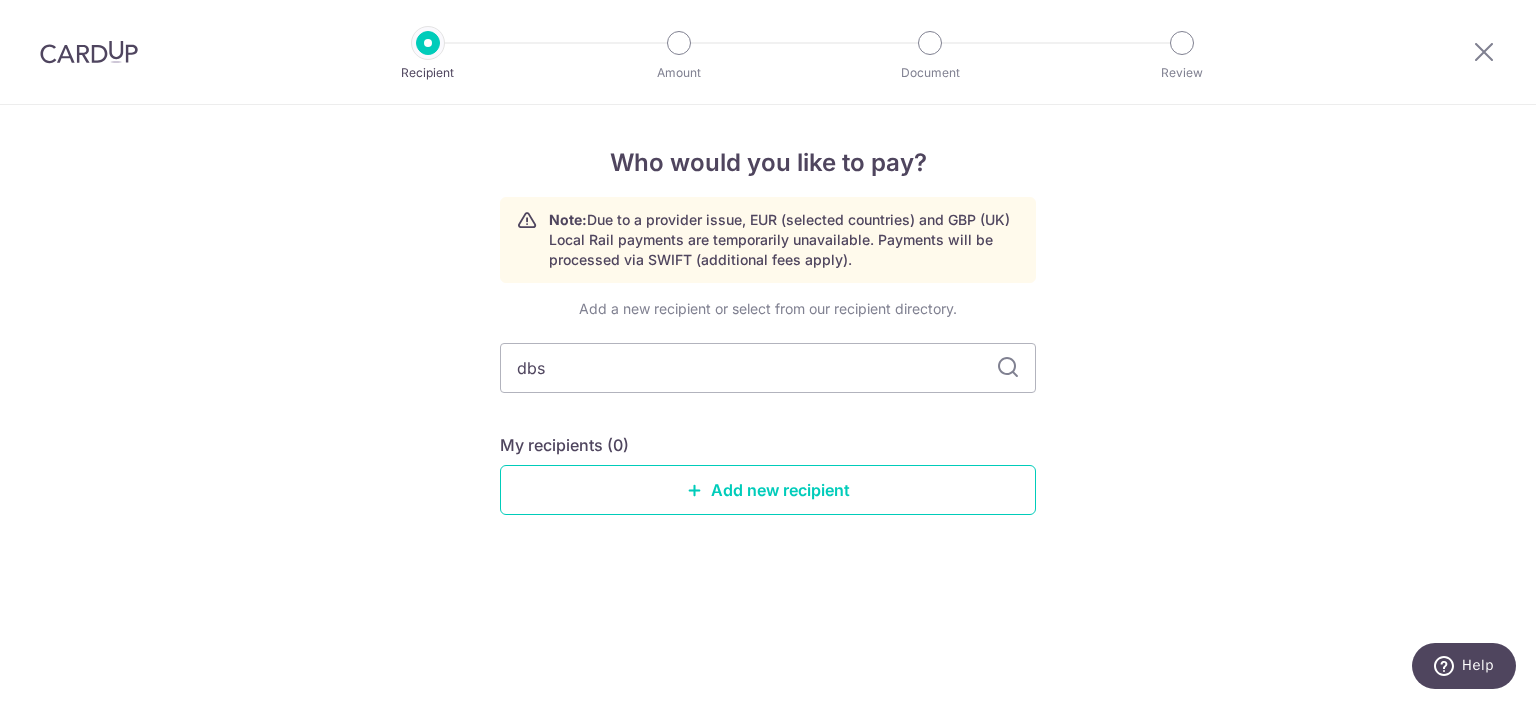 drag, startPoint x: 660, startPoint y: 385, endPoint x: 256, endPoint y: 347, distance: 405.7832 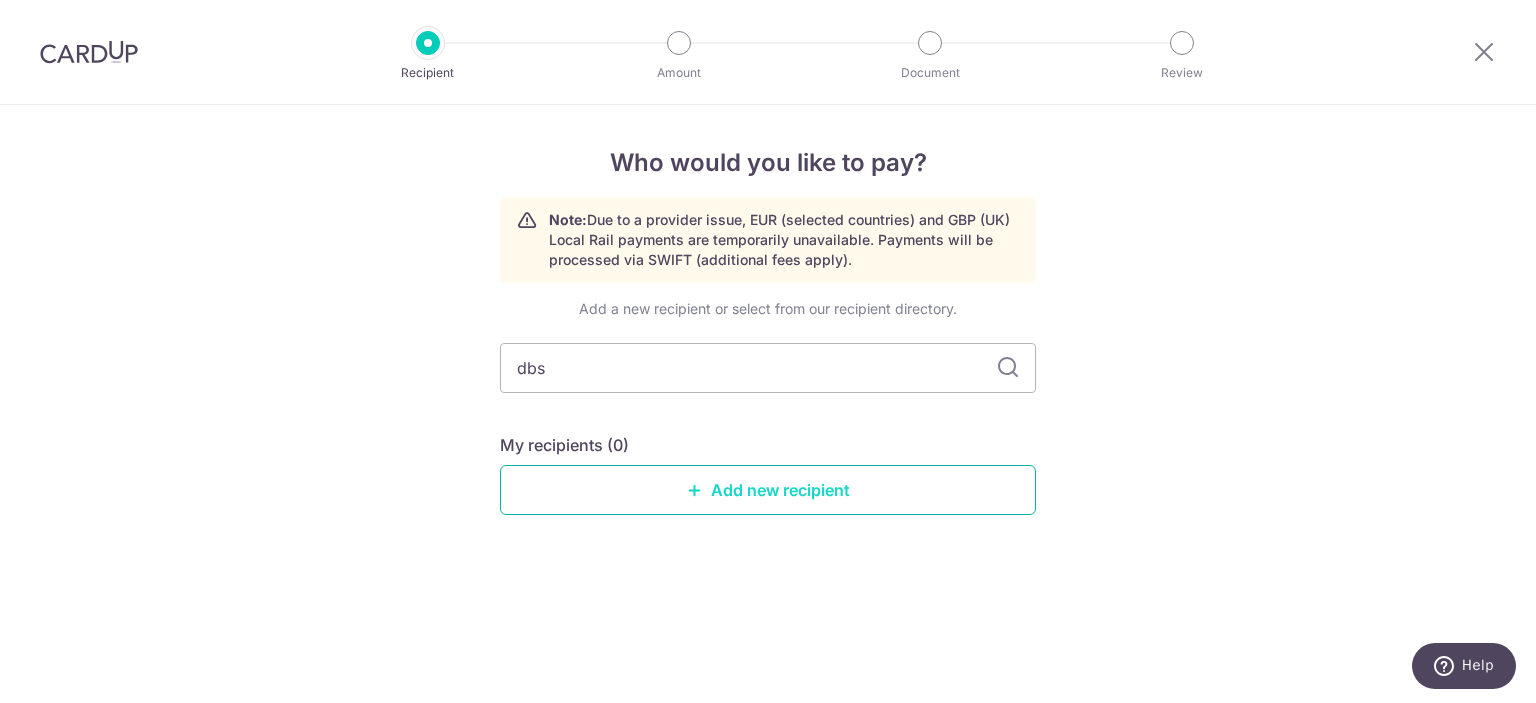 click on "Add new recipient" at bounding box center [768, 490] 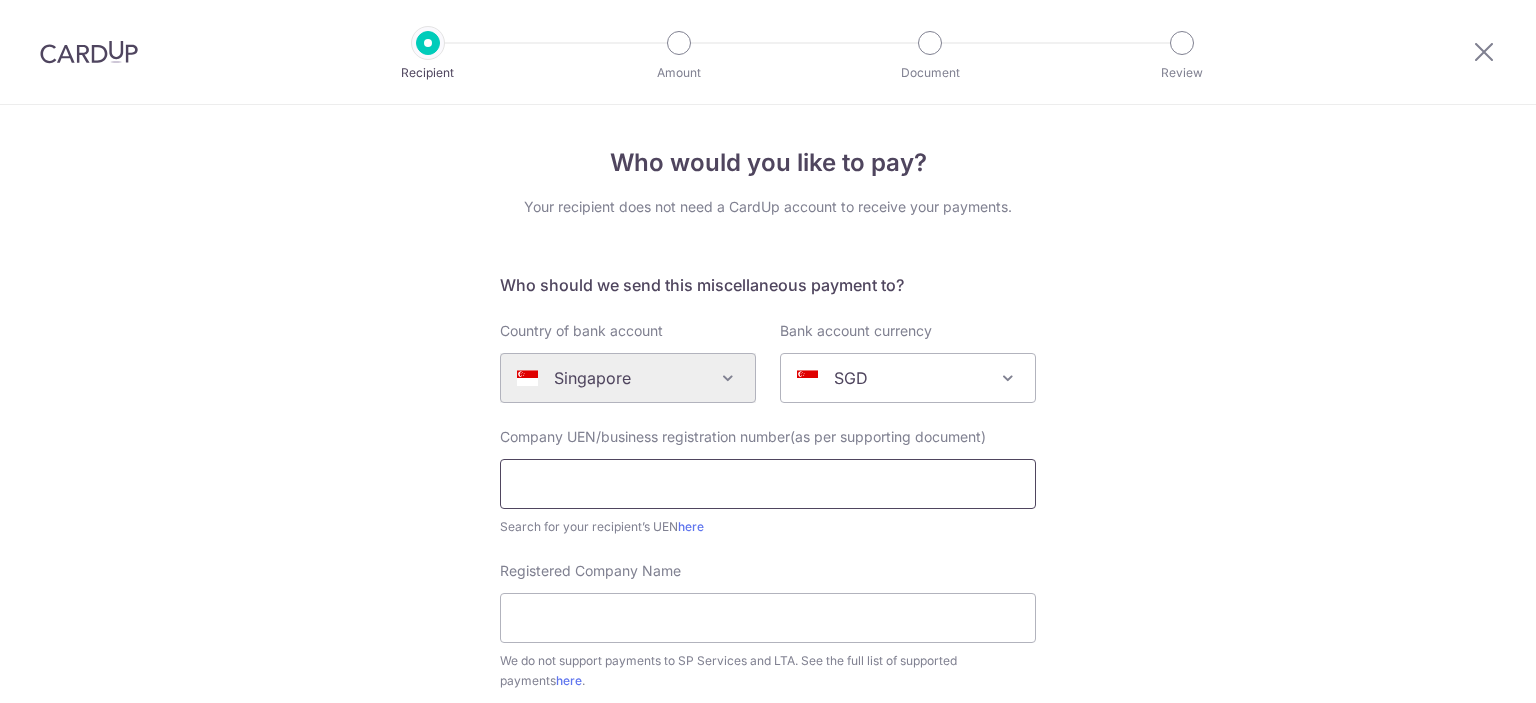 scroll, scrollTop: 0, scrollLeft: 0, axis: both 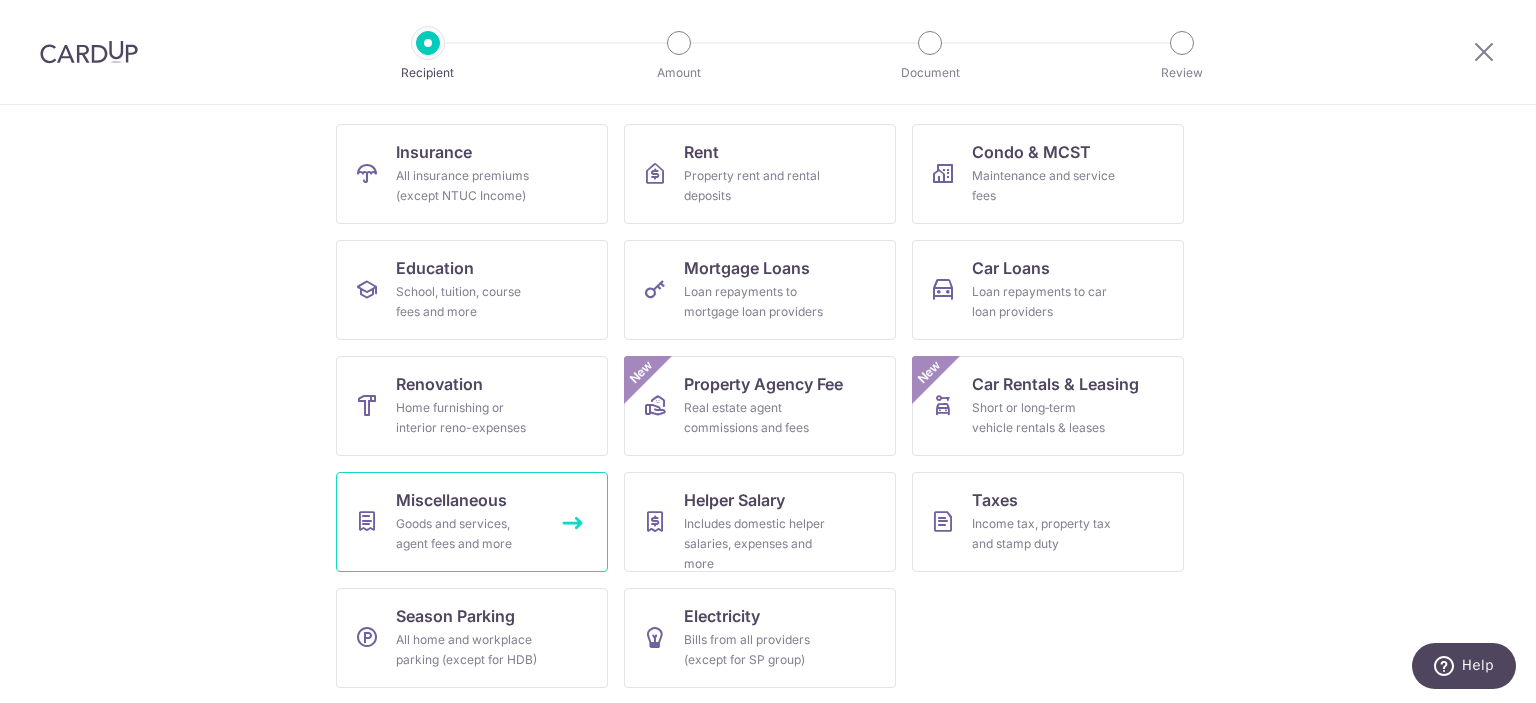 click on "Miscellaneous" at bounding box center [451, 500] 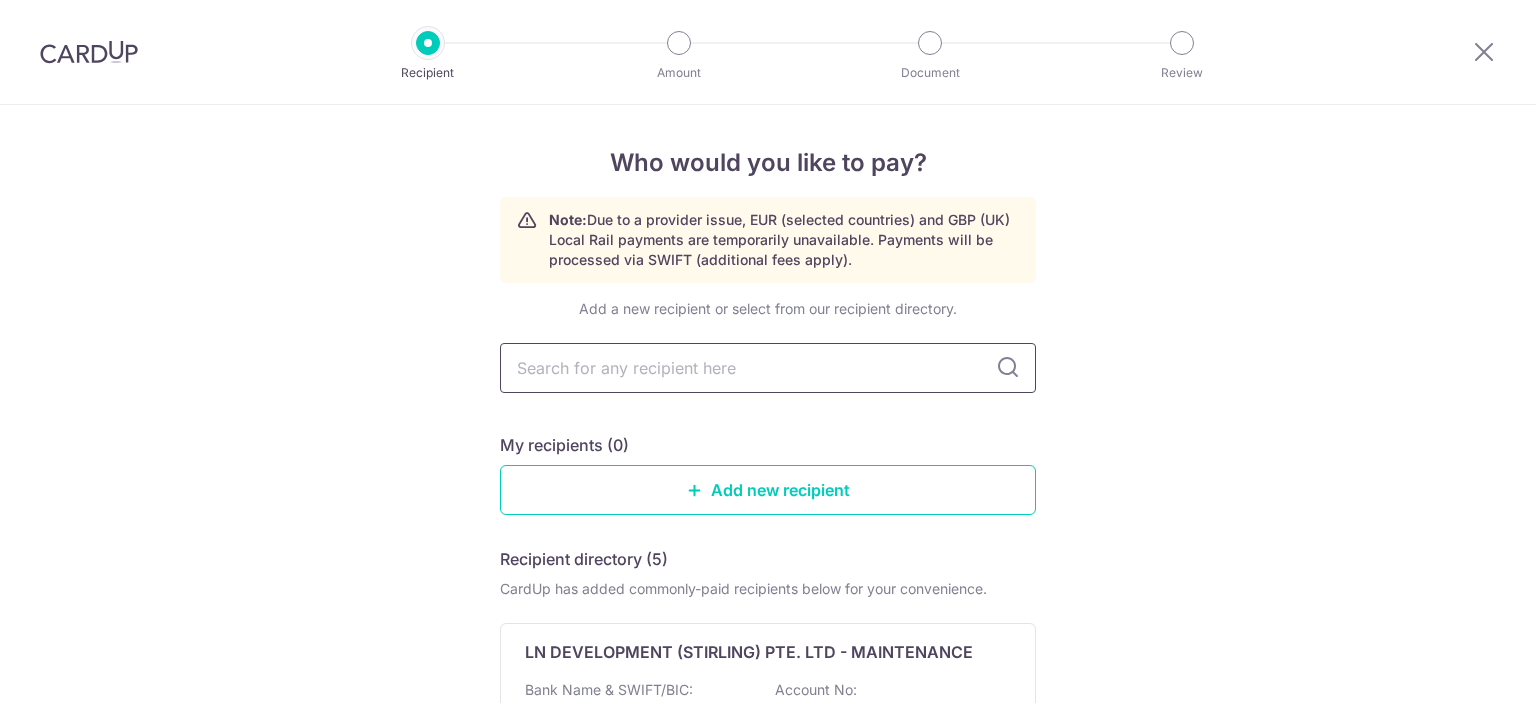 scroll, scrollTop: 0, scrollLeft: 0, axis: both 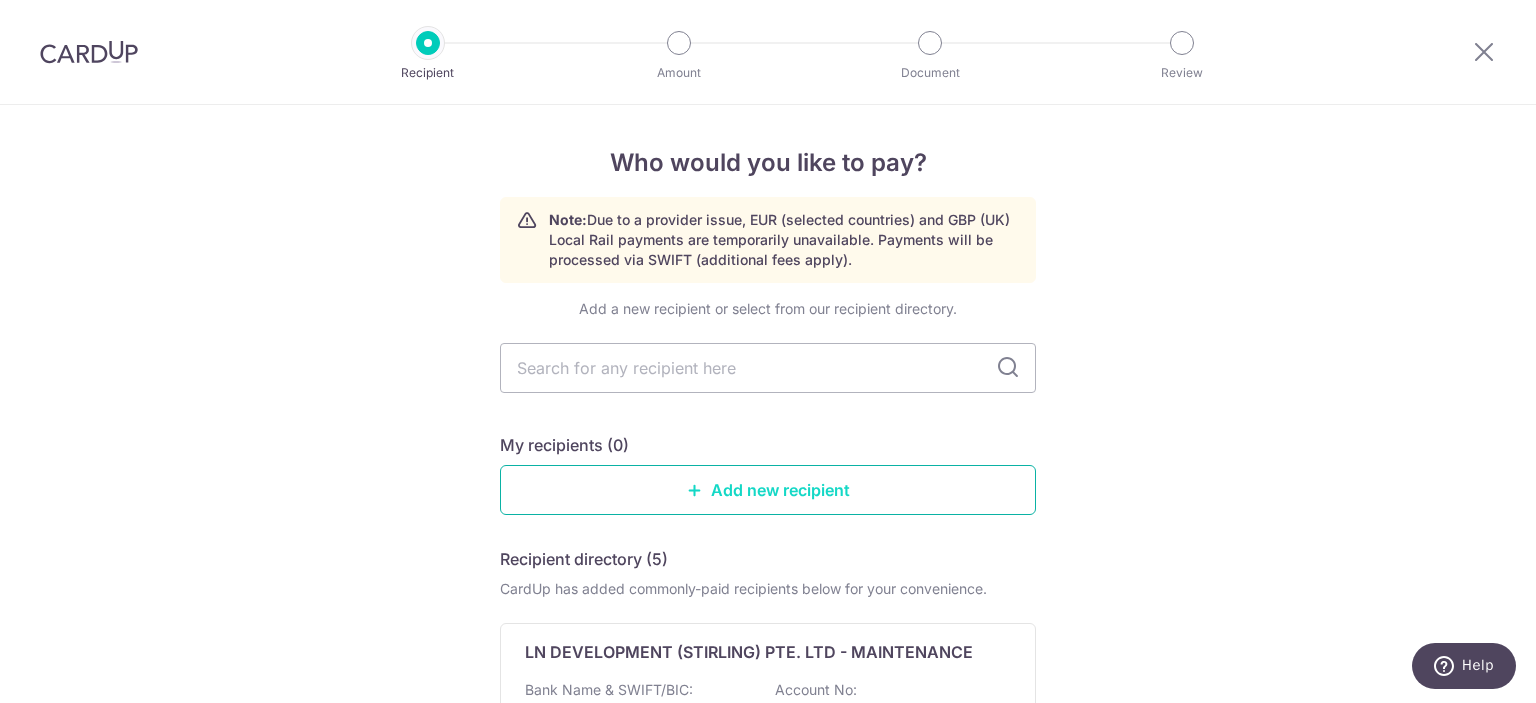 click on "Add new recipient" at bounding box center [768, 490] 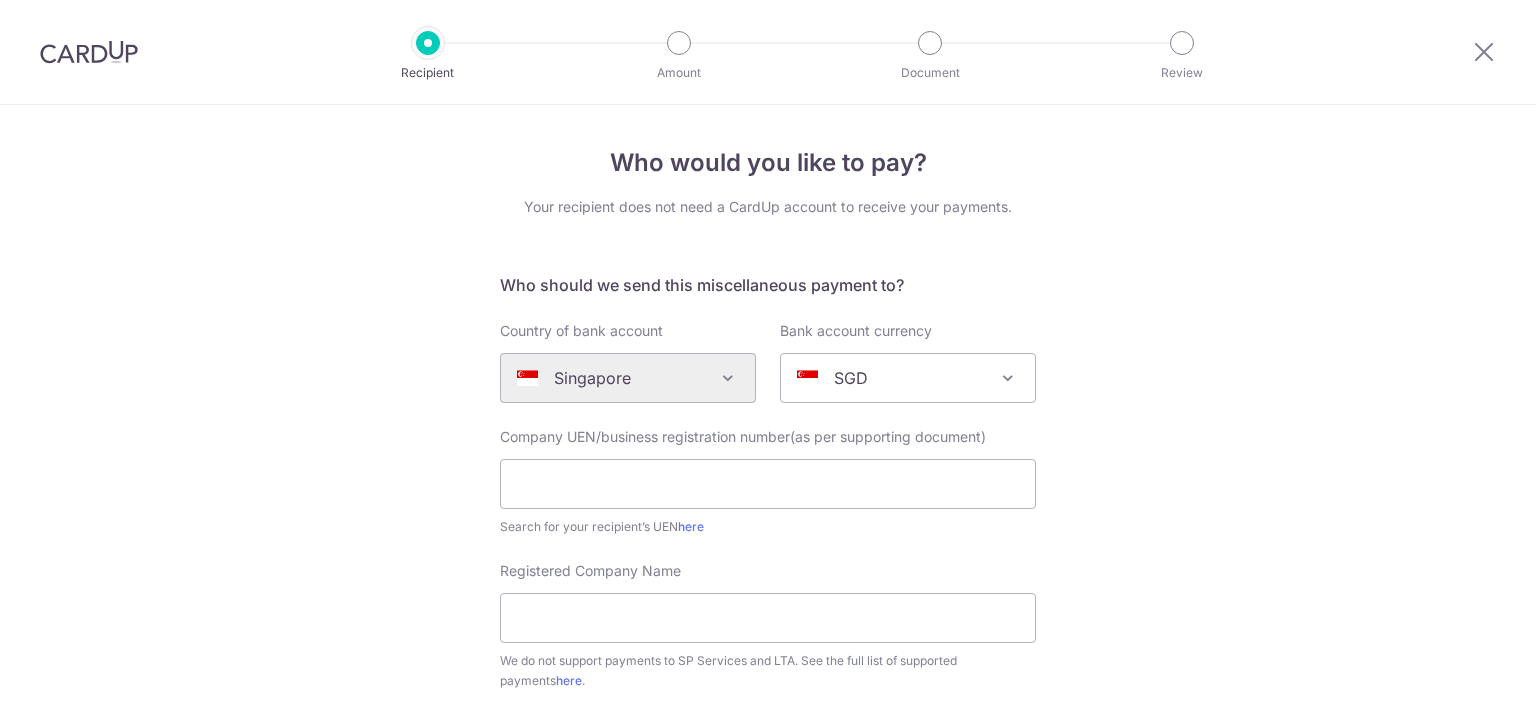 scroll, scrollTop: 0, scrollLeft: 0, axis: both 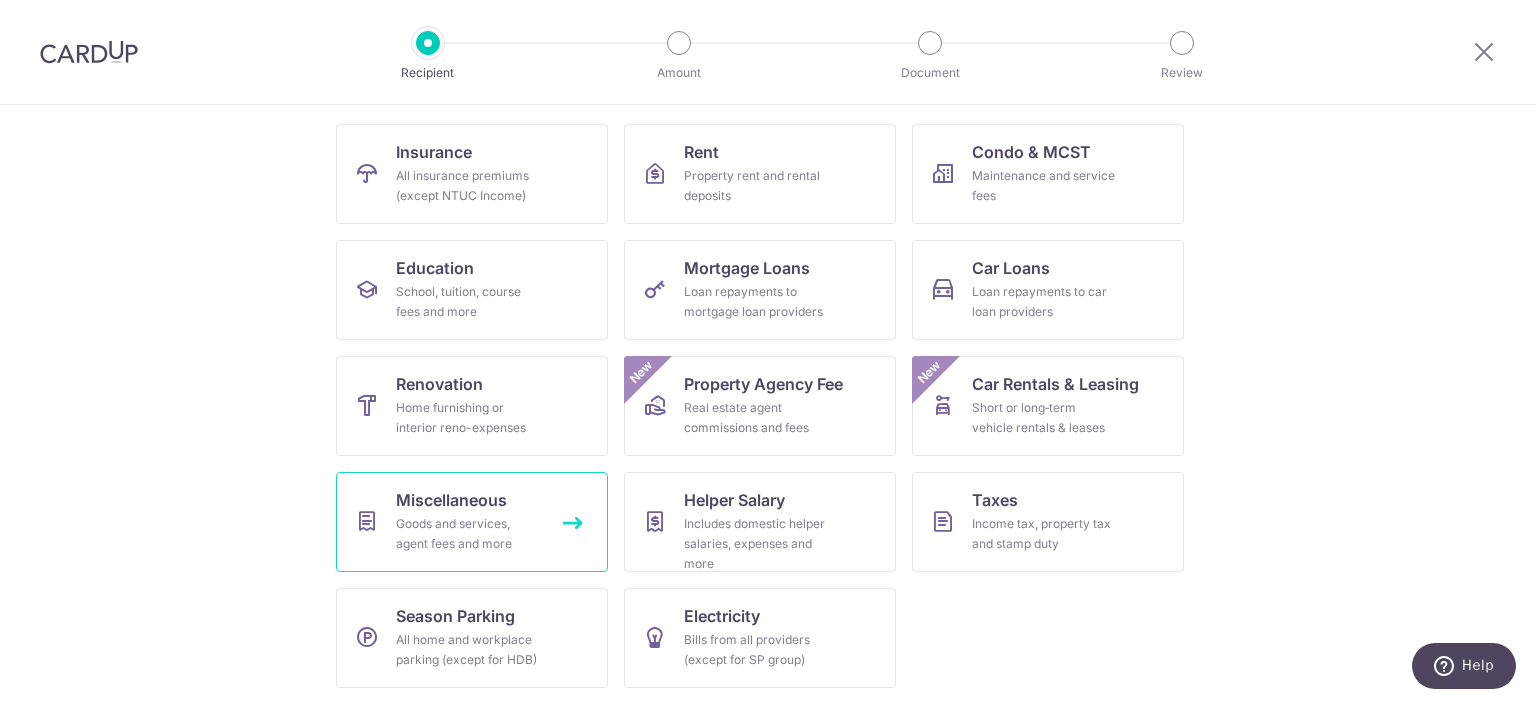 click on "Miscellaneous Goods and services, agent fees and more" at bounding box center (472, 522) 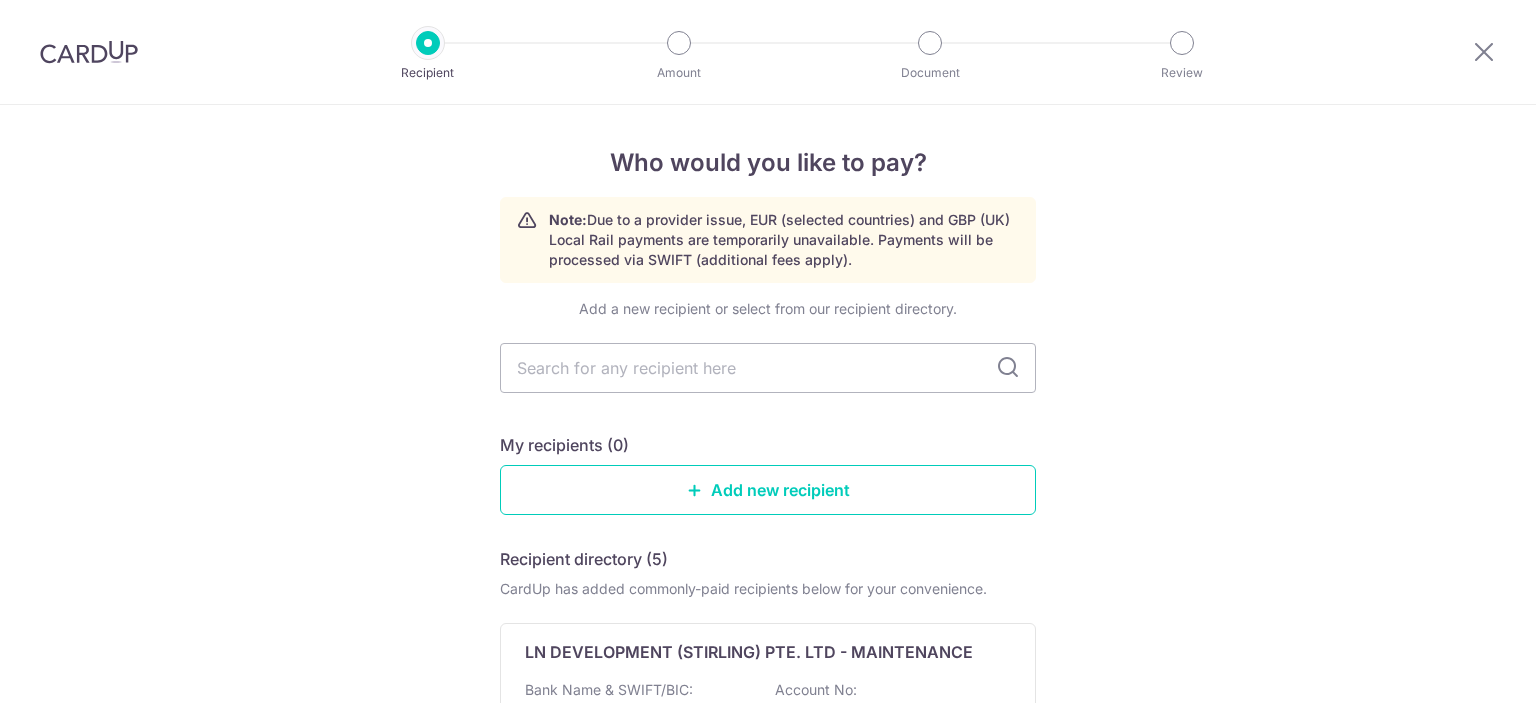 scroll, scrollTop: 0, scrollLeft: 0, axis: both 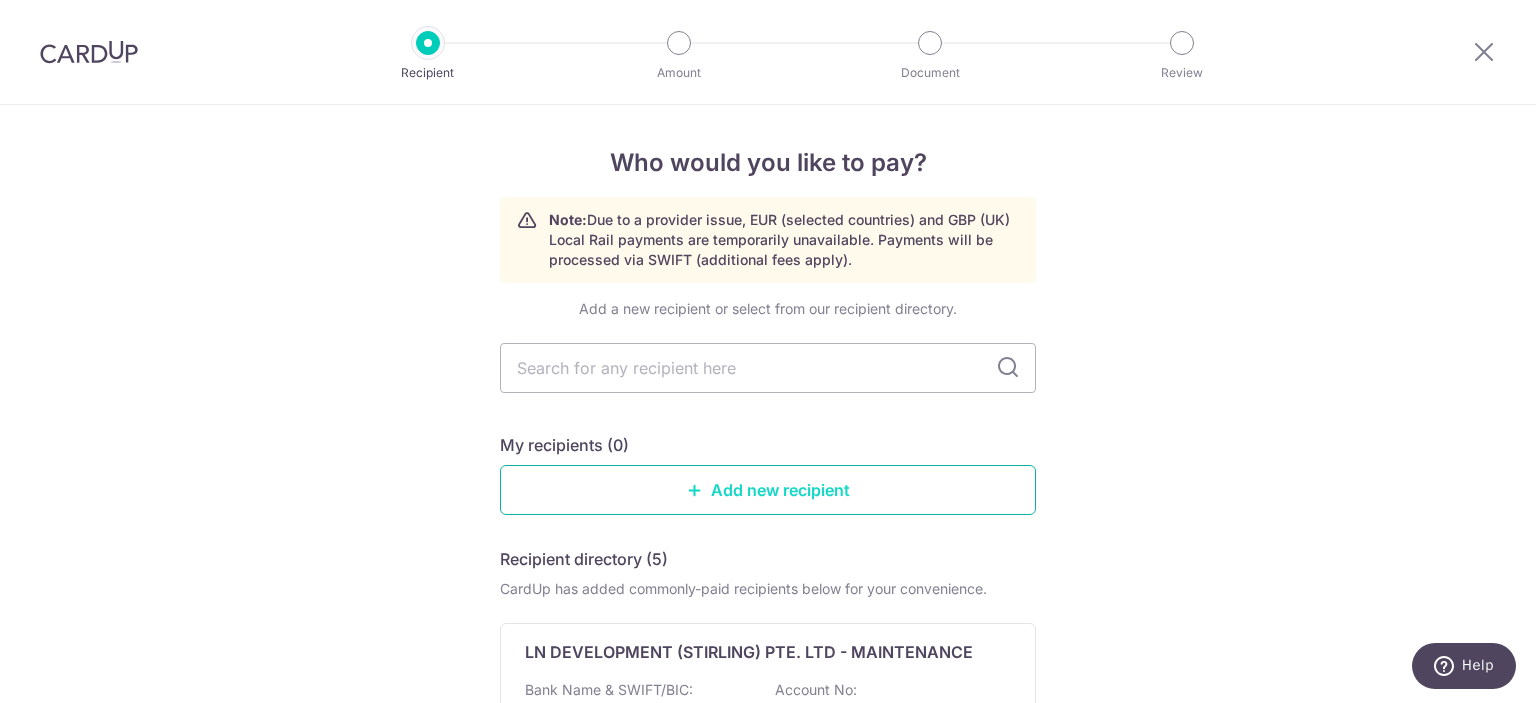 click on "Add new recipient" at bounding box center [768, 490] 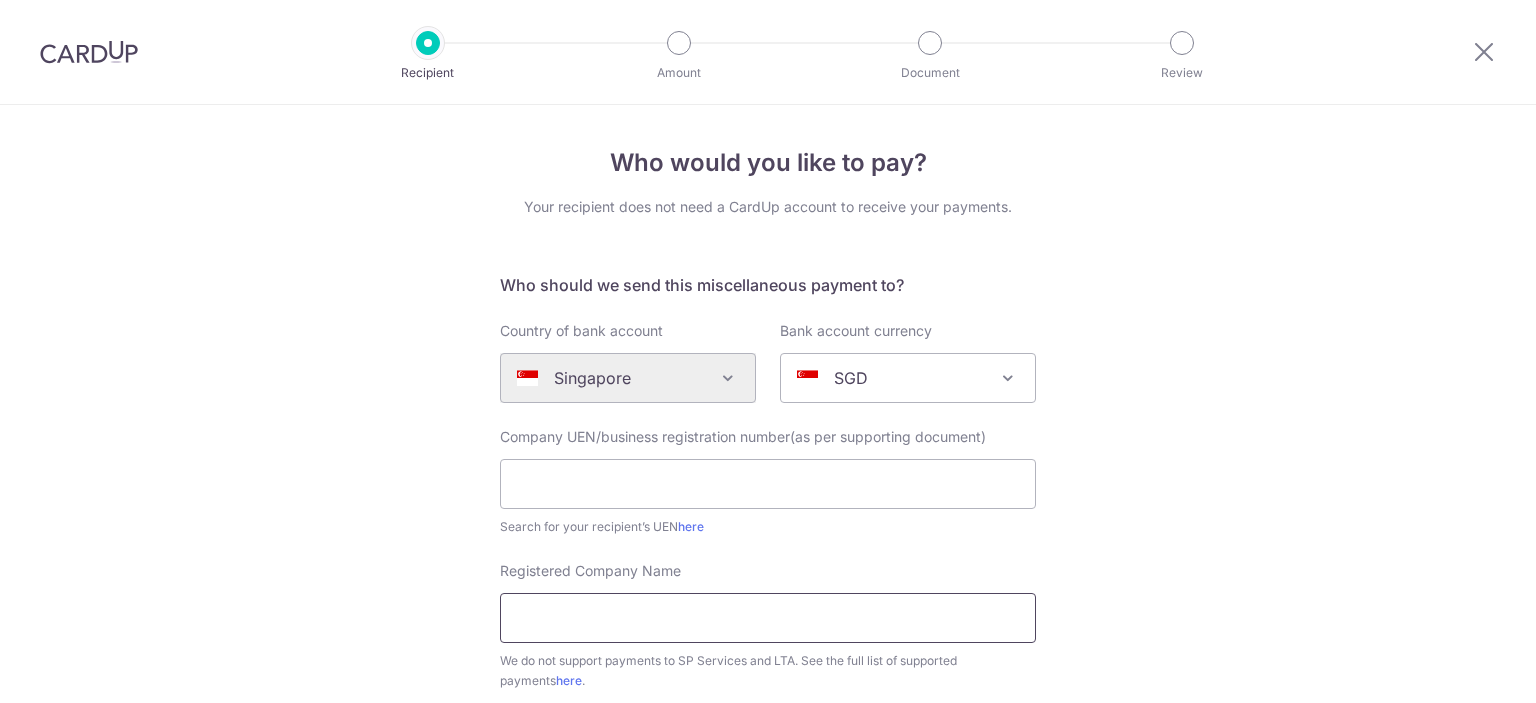 scroll, scrollTop: 0, scrollLeft: 0, axis: both 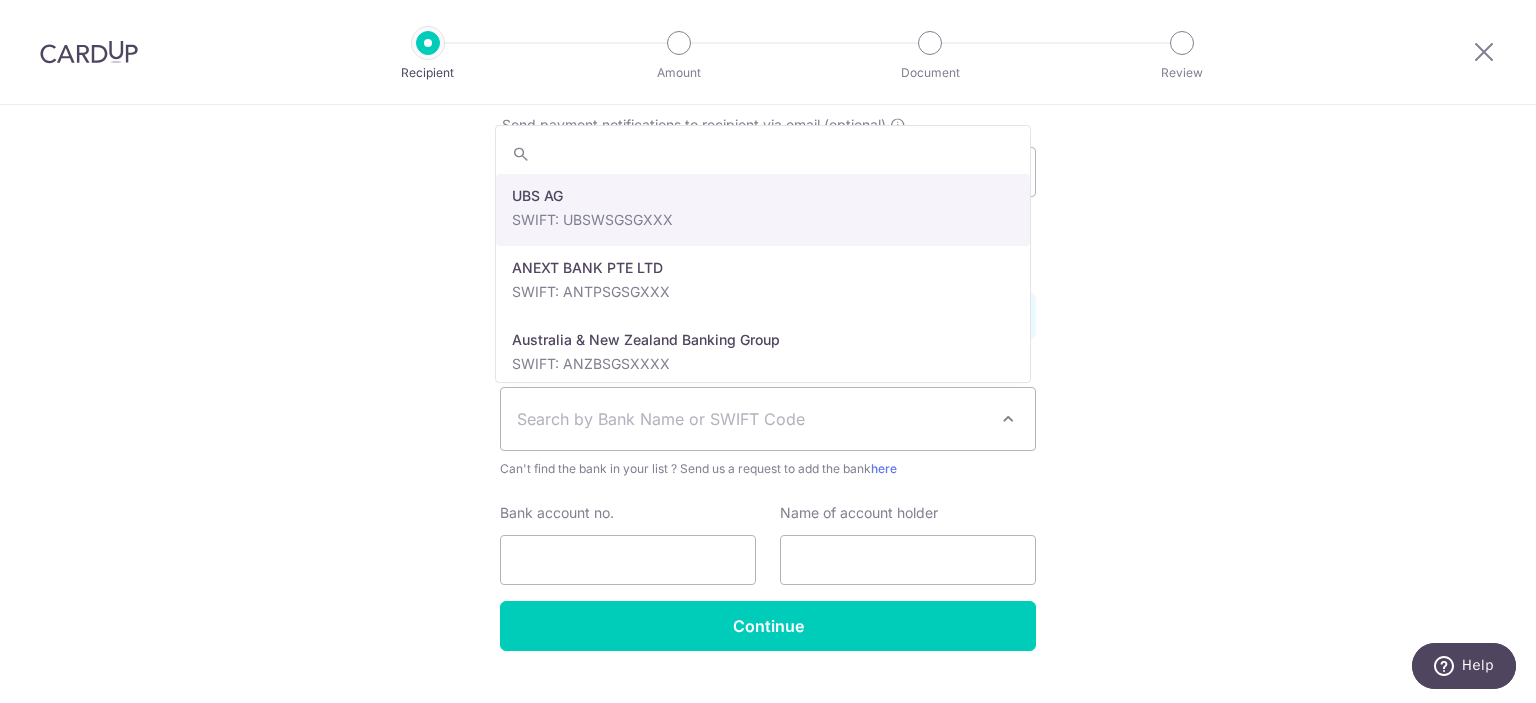 click on "Search by Bank Name or SWIFT Code" at bounding box center [768, 419] 